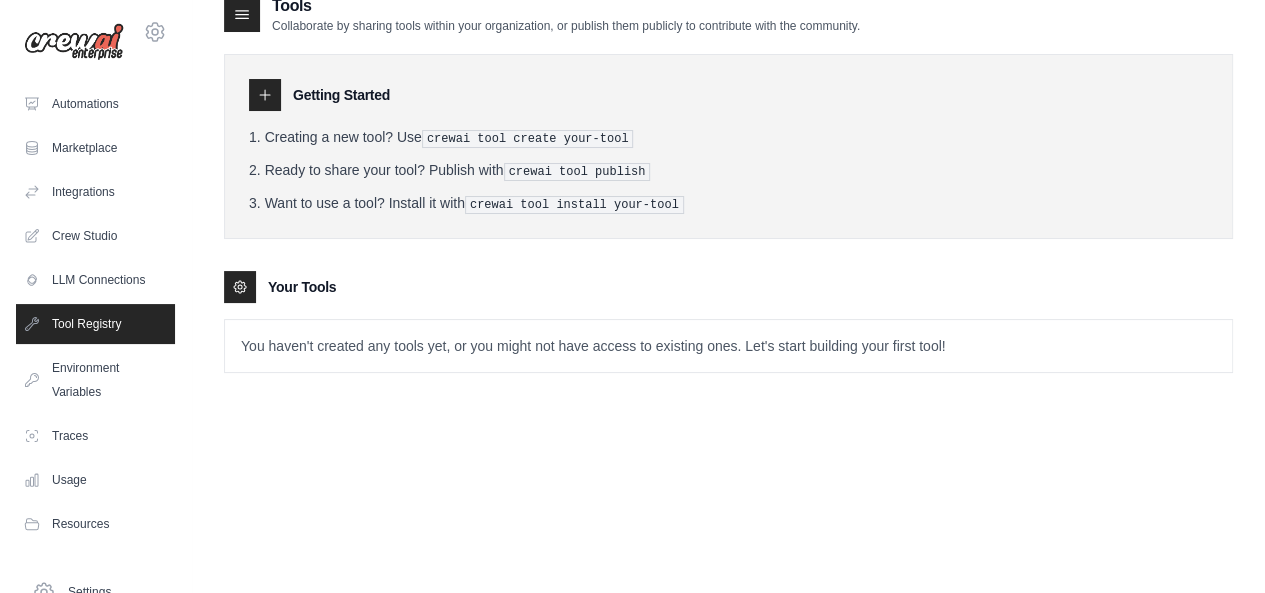 scroll, scrollTop: 40, scrollLeft: 0, axis: vertical 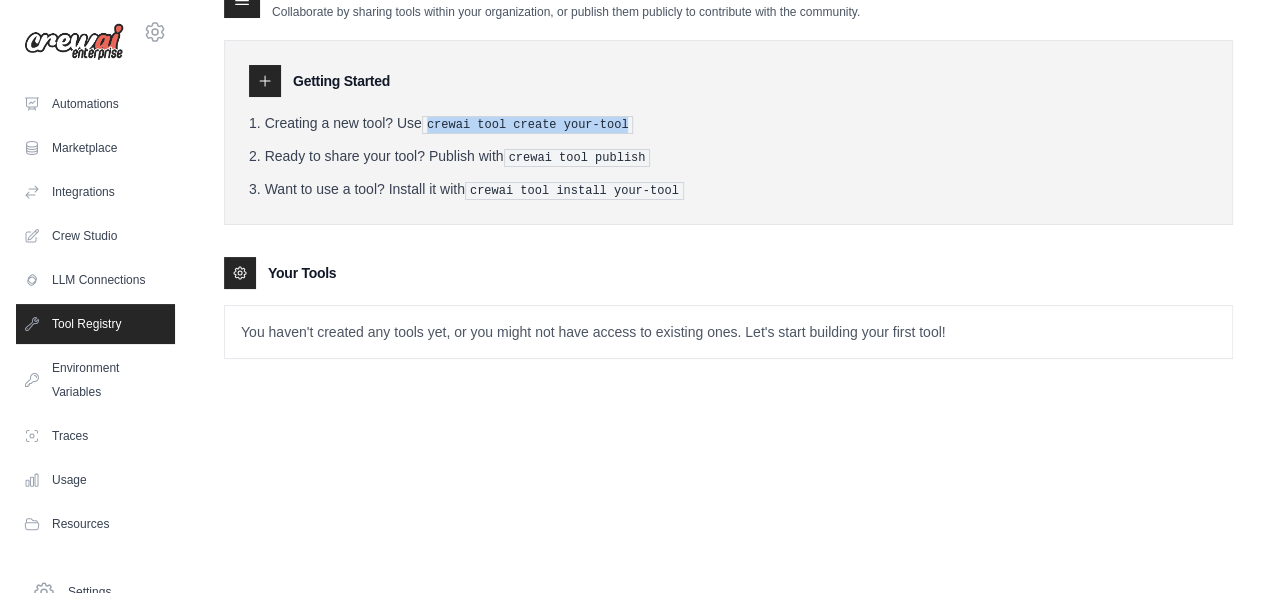 drag, startPoint x: 428, startPoint y: 126, endPoint x: 626, endPoint y: 125, distance: 198.00252 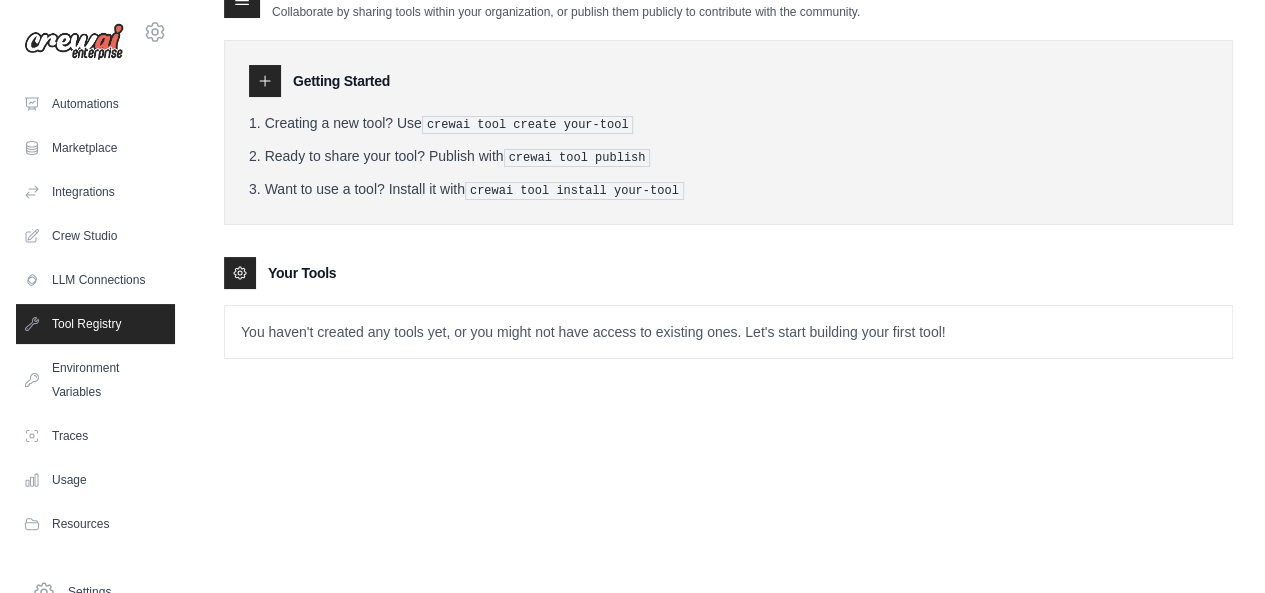 click on "Creating a new tool? Use
crewai tool create your-tool
Ready to share your tool? Publish with
crewai tool publish
Want to use a tool? Install it with
crewai tool install your-tool" at bounding box center [728, 156] 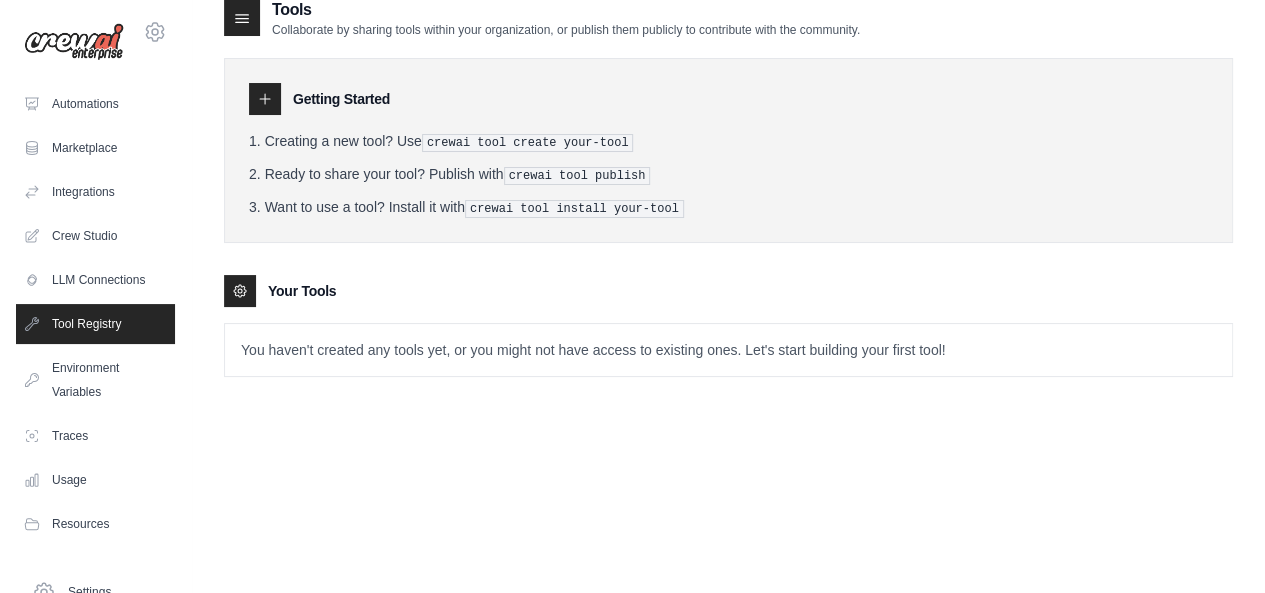 scroll, scrollTop: 40, scrollLeft: 0, axis: vertical 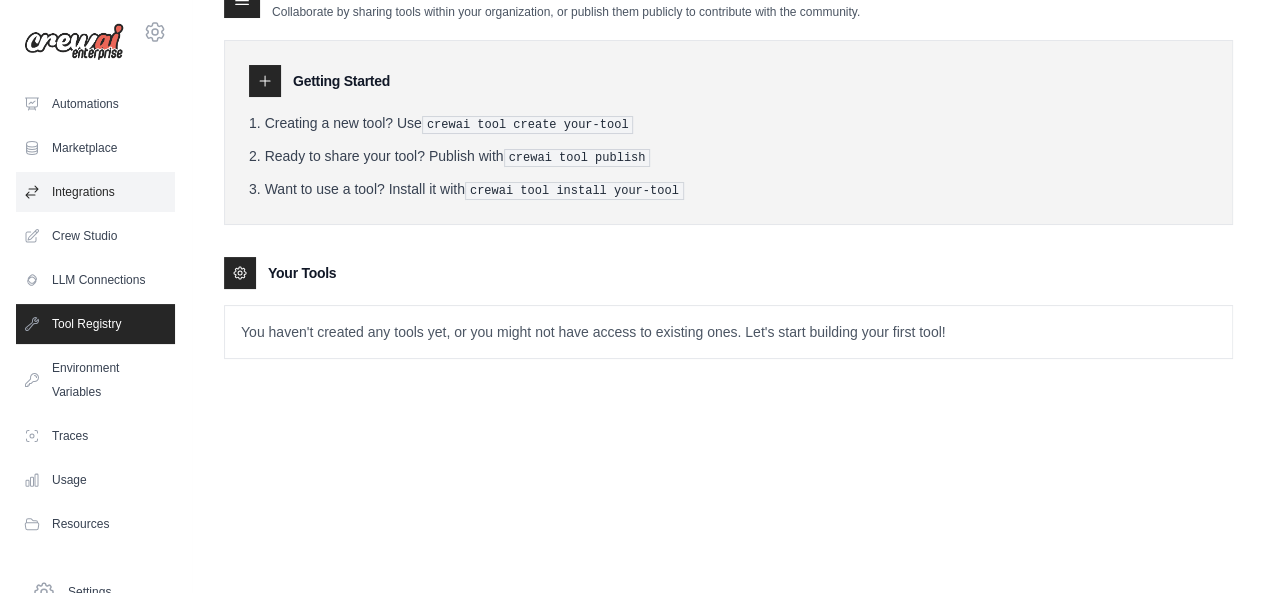 click on "Integrations" at bounding box center [95, 192] 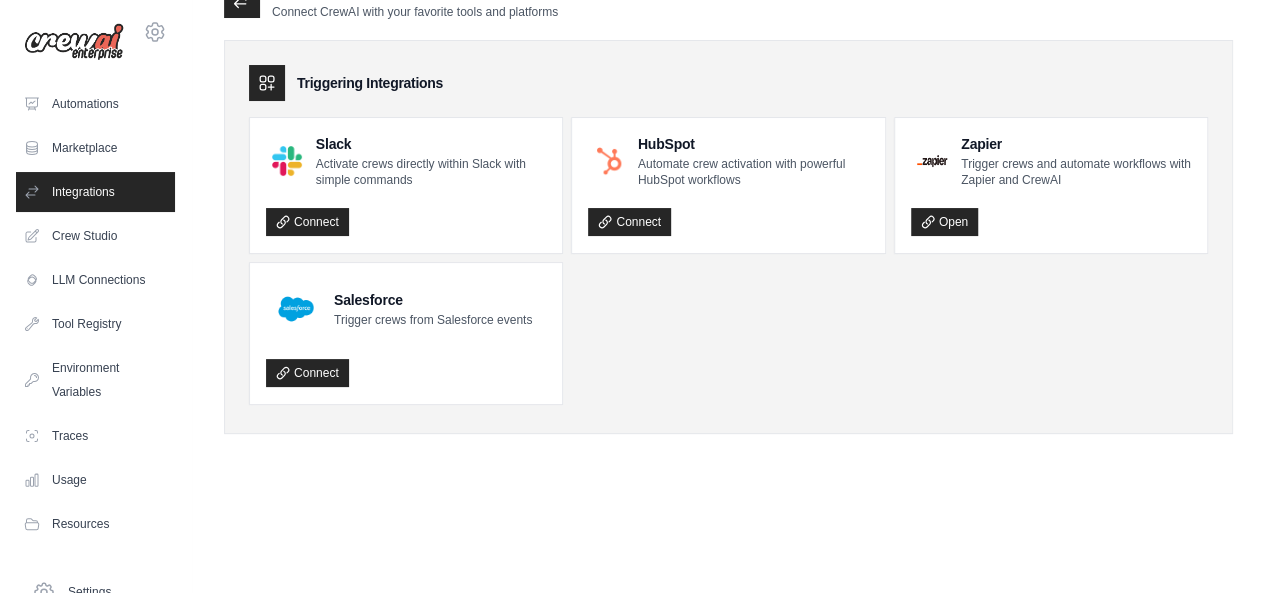 scroll, scrollTop: 0, scrollLeft: 0, axis: both 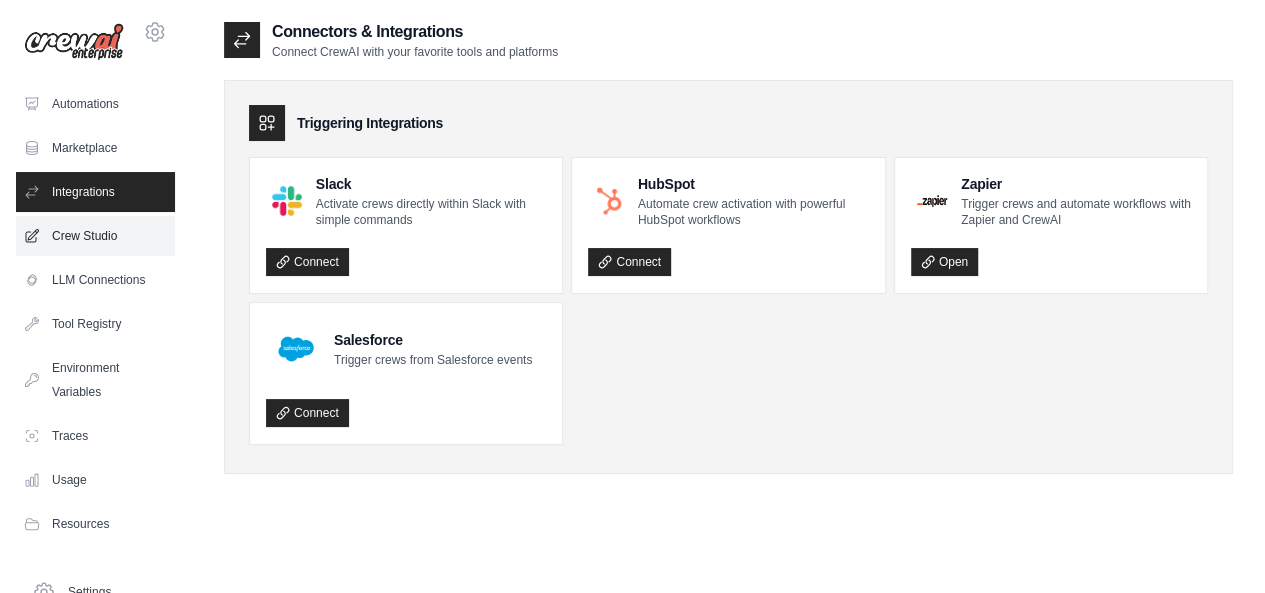 click on "Crew Studio" at bounding box center (95, 236) 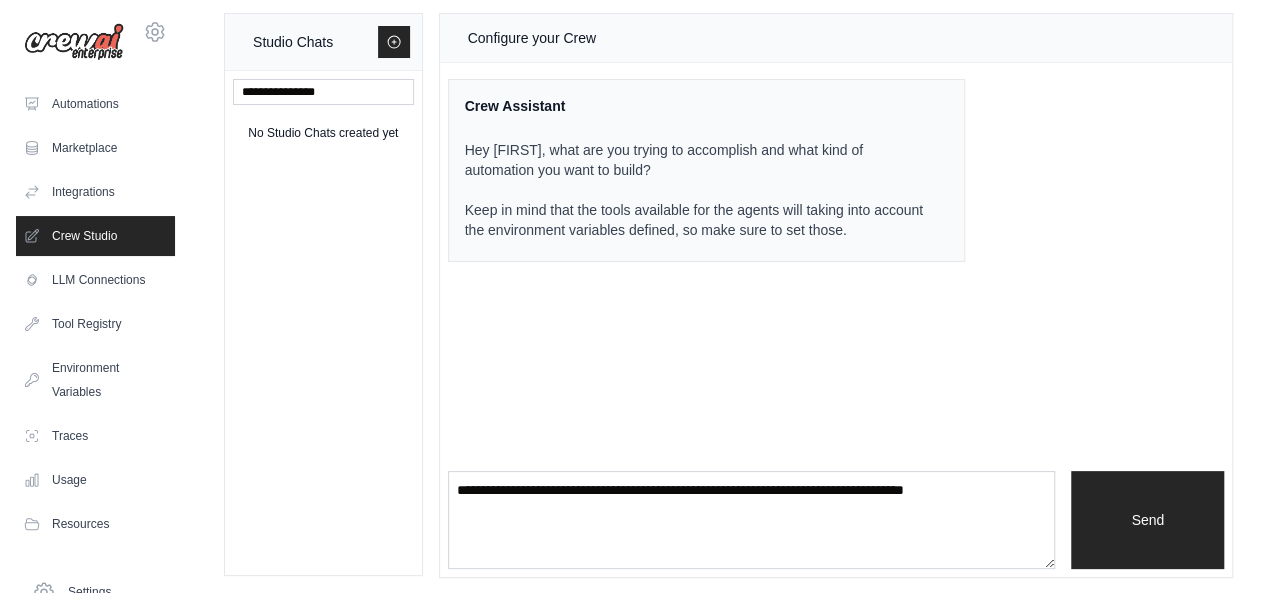 scroll, scrollTop: 20, scrollLeft: 0, axis: vertical 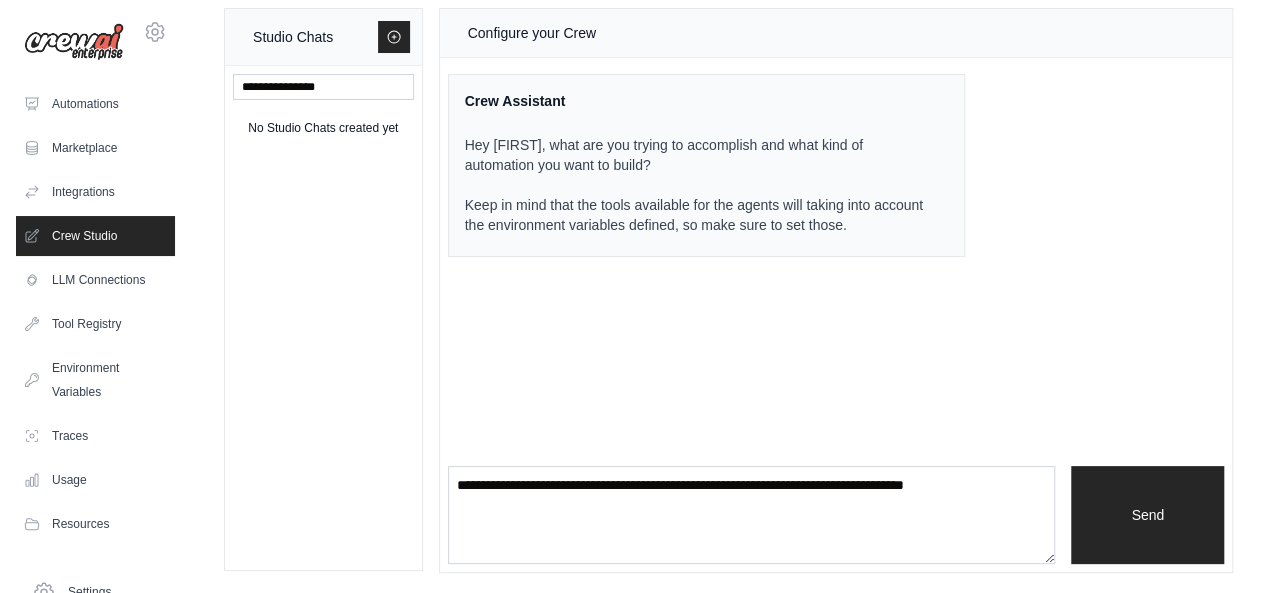 click 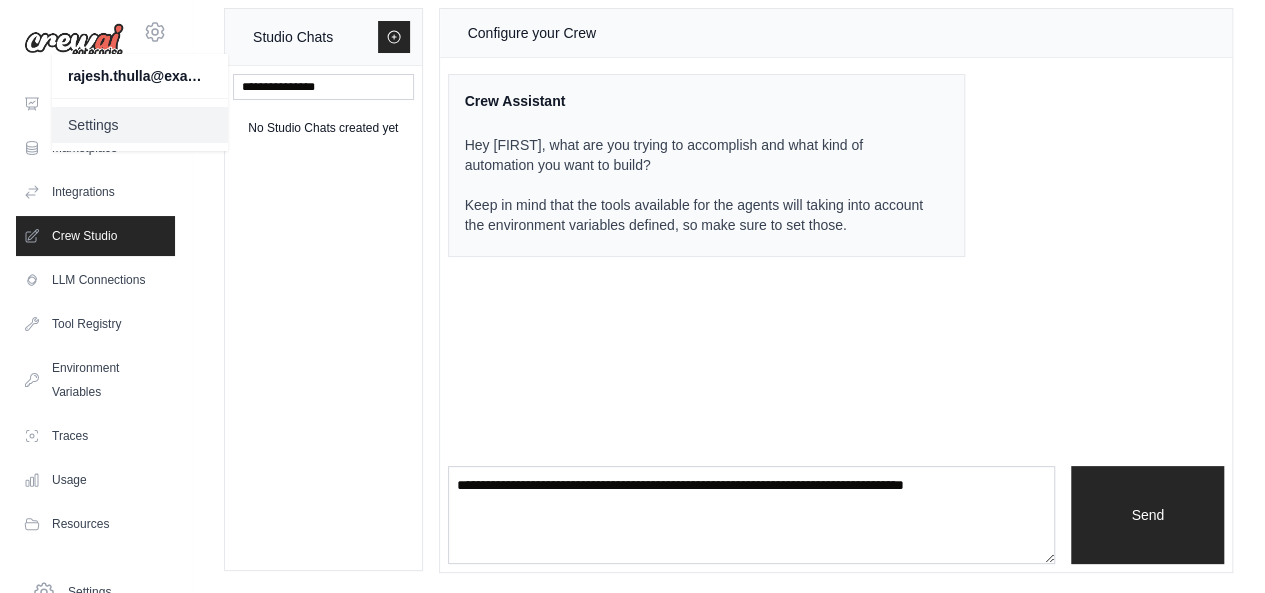 click on "Settings" at bounding box center [140, 125] 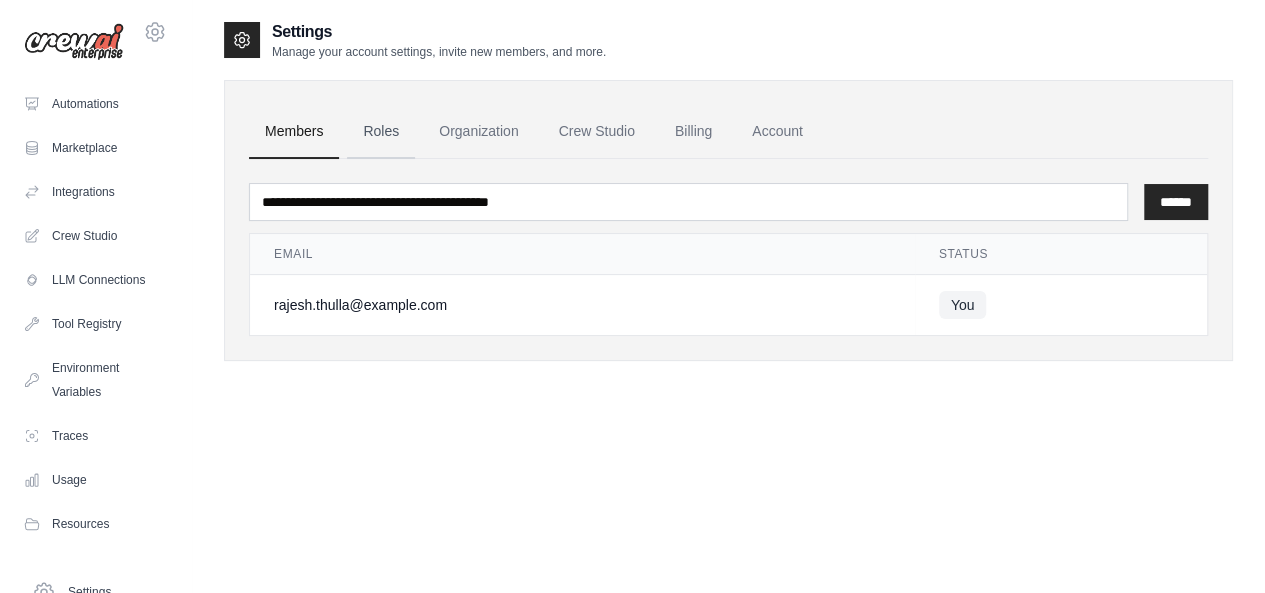 click on "Roles" at bounding box center (381, 132) 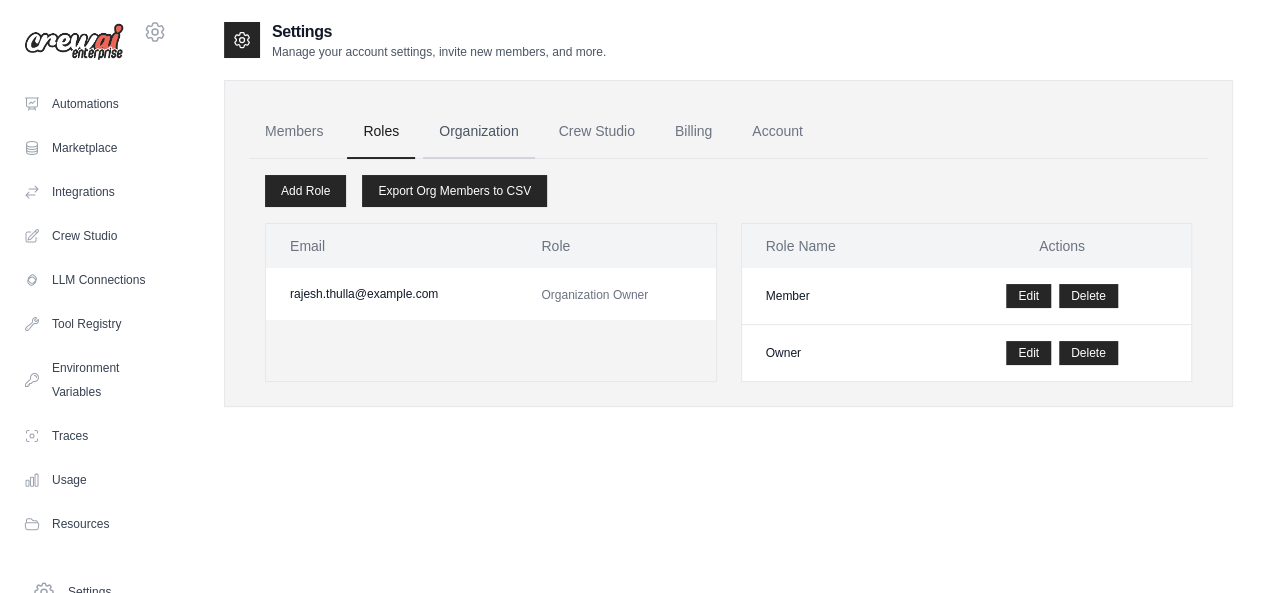click on "Organization" at bounding box center [478, 132] 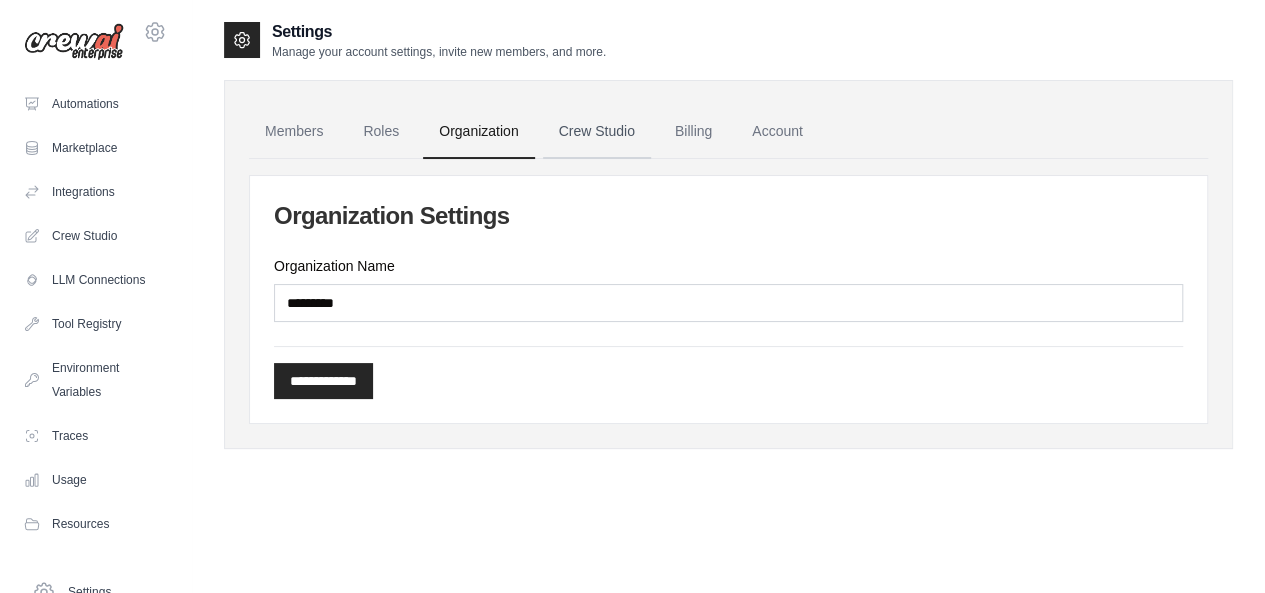 click on "Crew Studio" at bounding box center (597, 132) 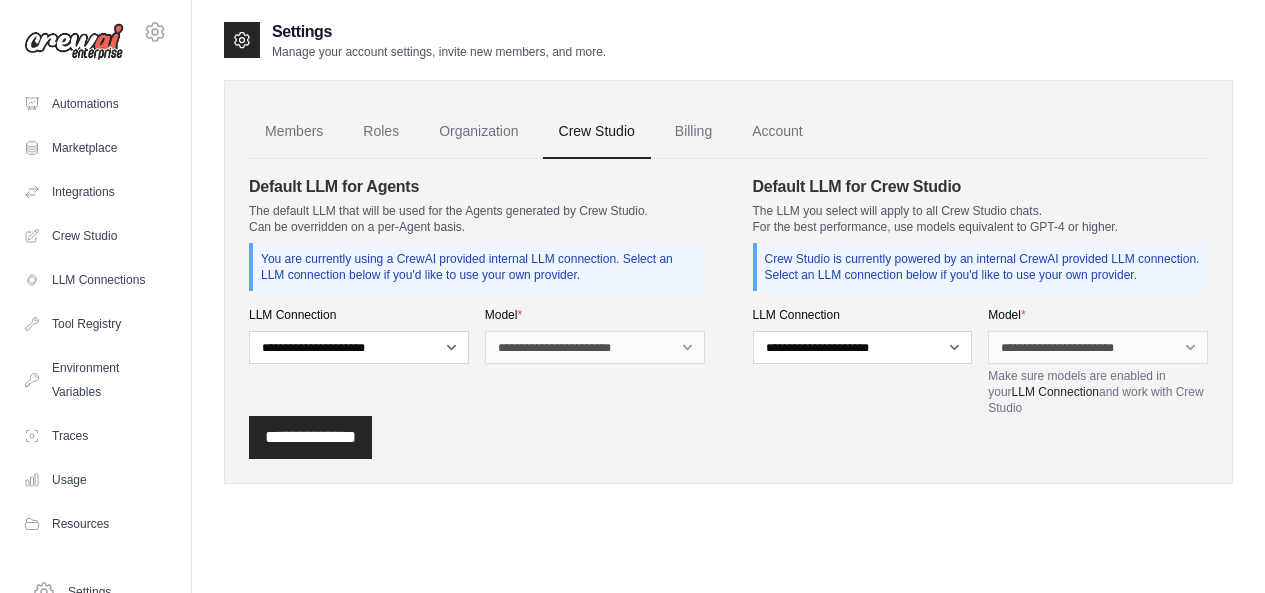scroll, scrollTop: 0, scrollLeft: 0, axis: both 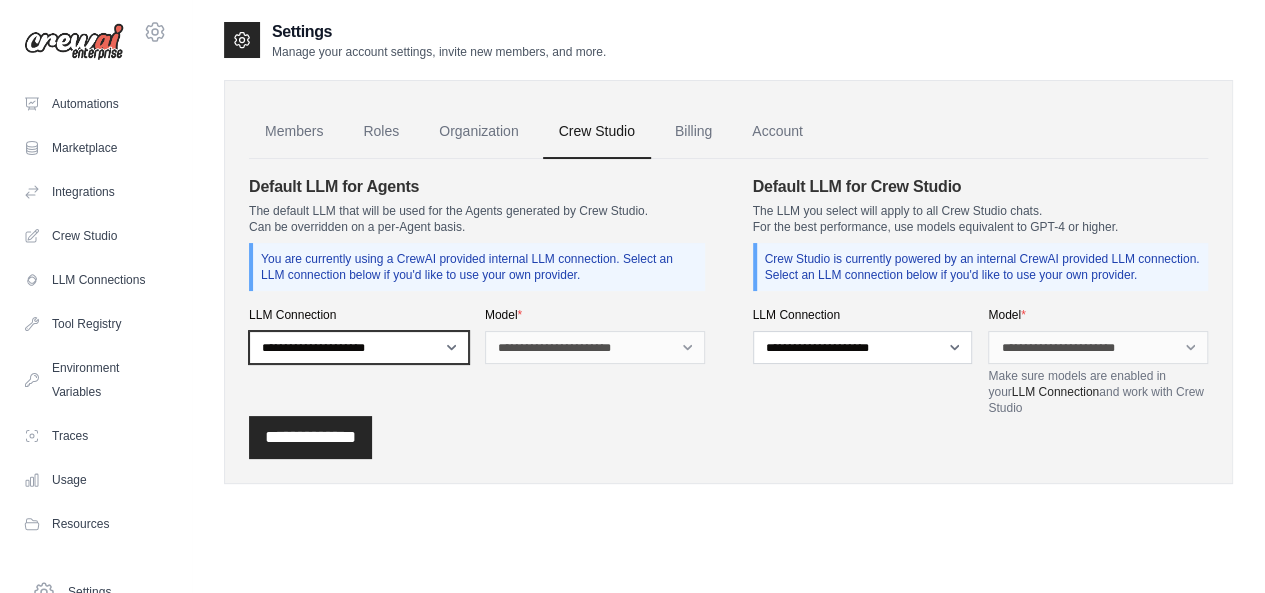 click on "**********" at bounding box center [359, 347] 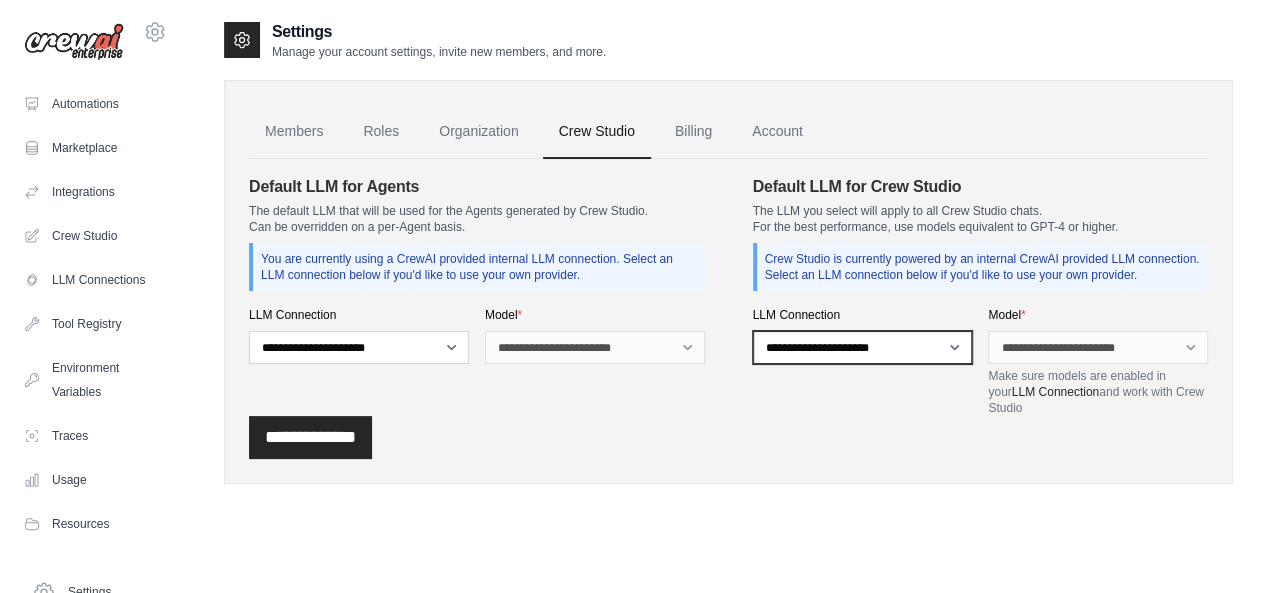 click on "**********" at bounding box center (863, 347) 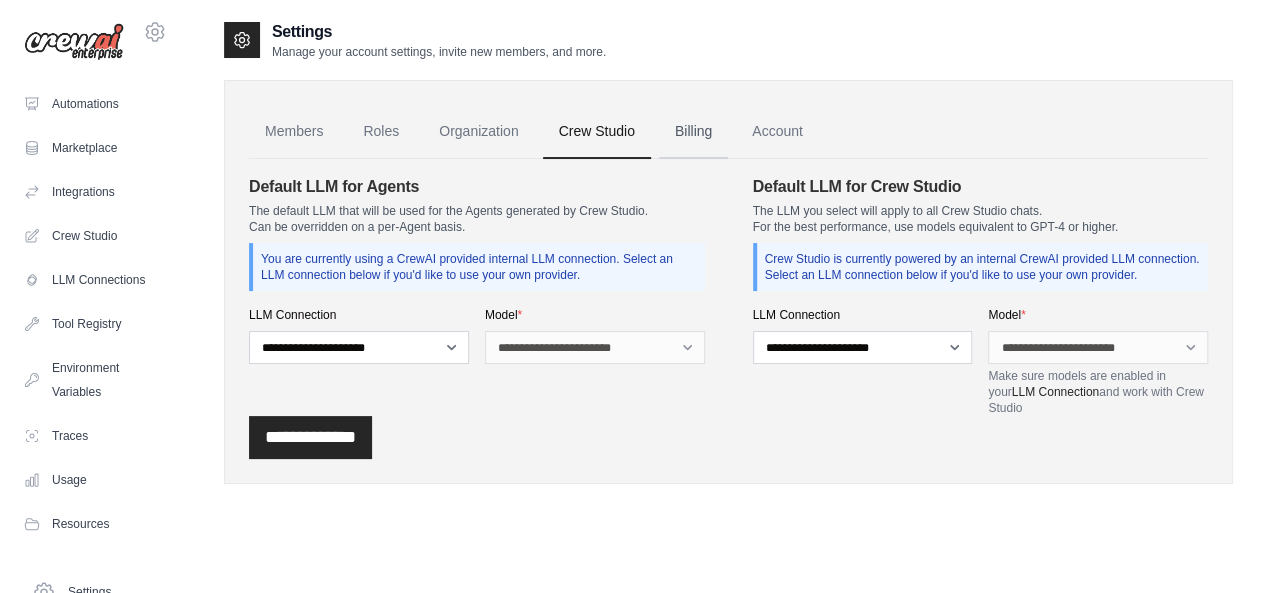 click on "Billing" at bounding box center (693, 132) 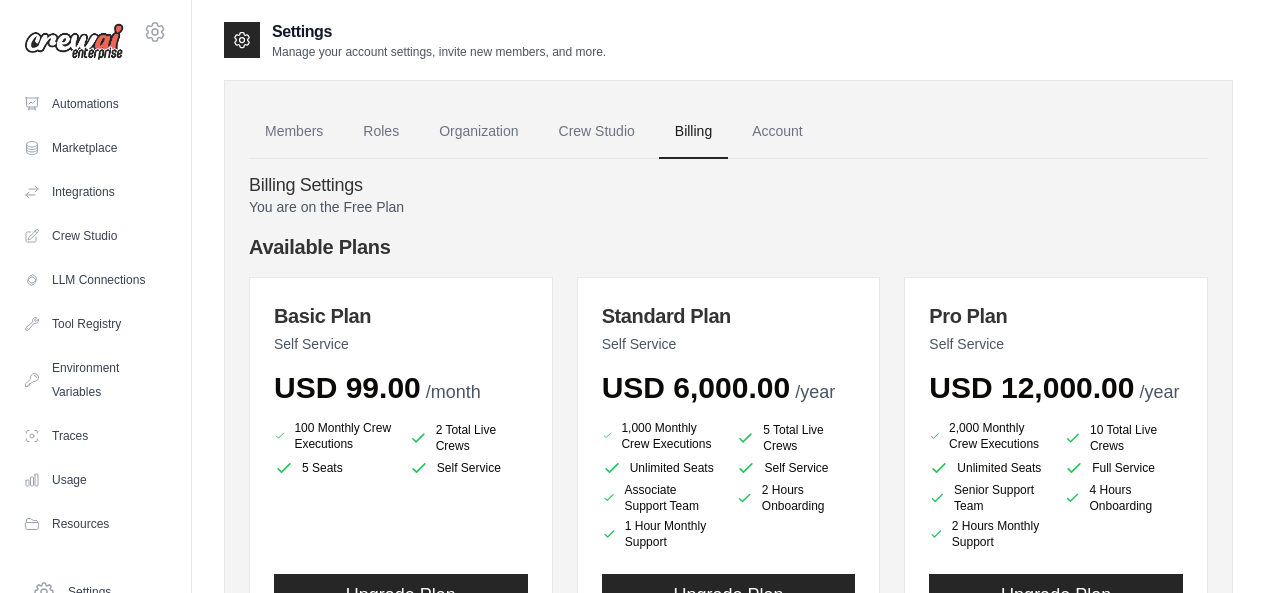 scroll, scrollTop: 0, scrollLeft: 0, axis: both 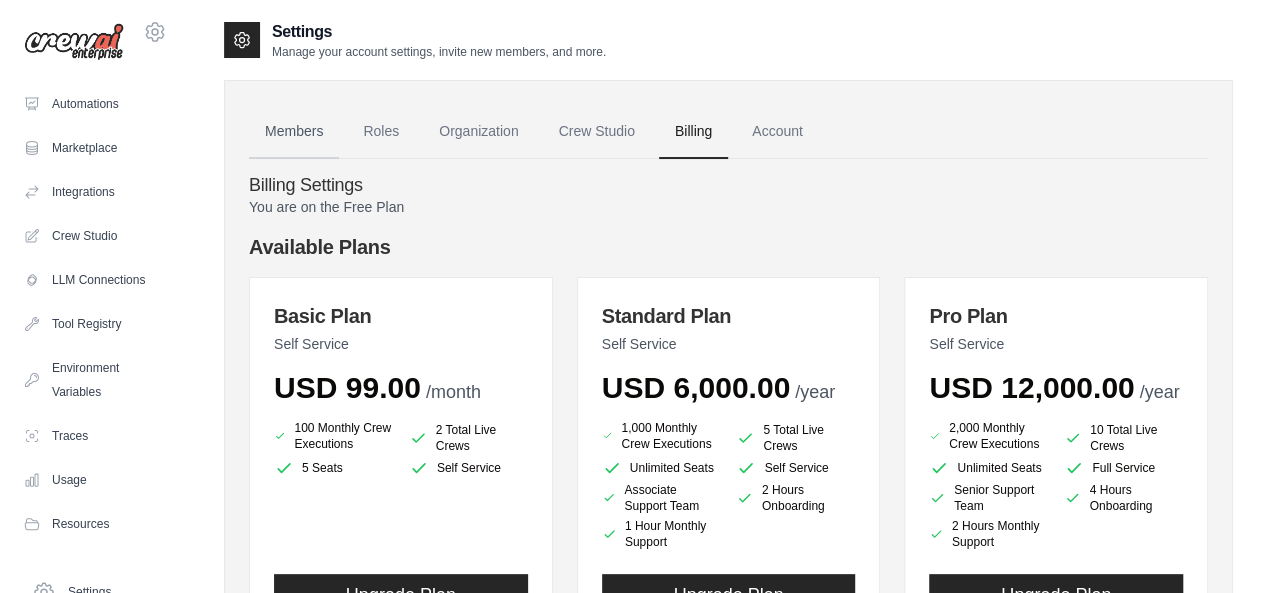 click on "Members" at bounding box center (294, 132) 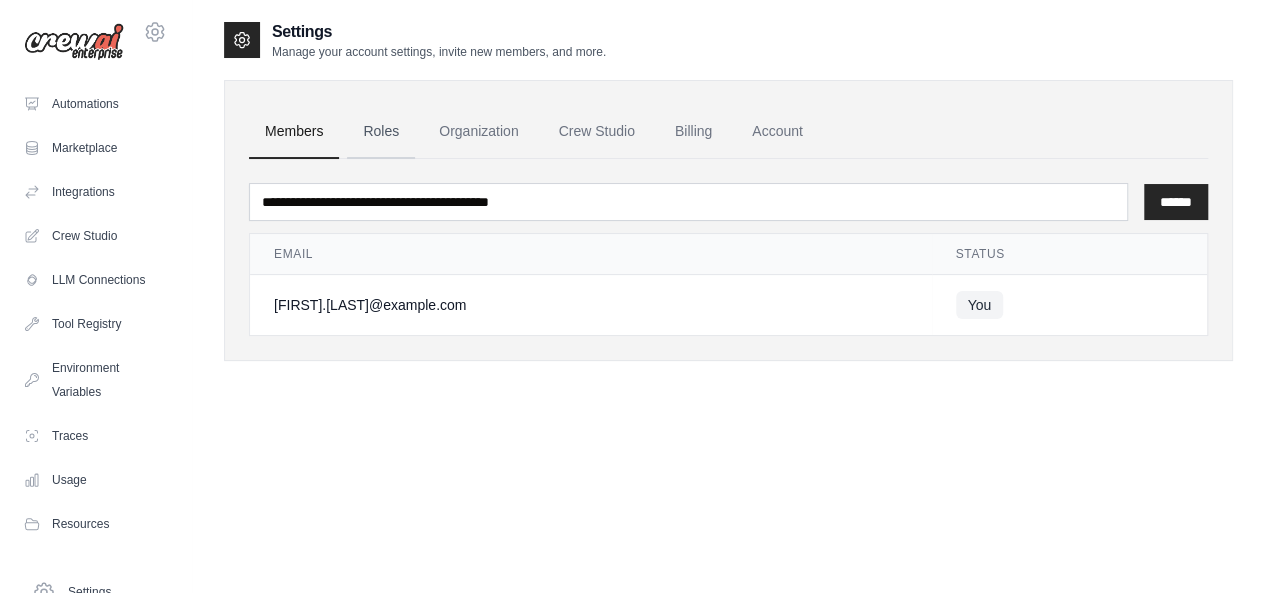 click on "Roles" at bounding box center [381, 132] 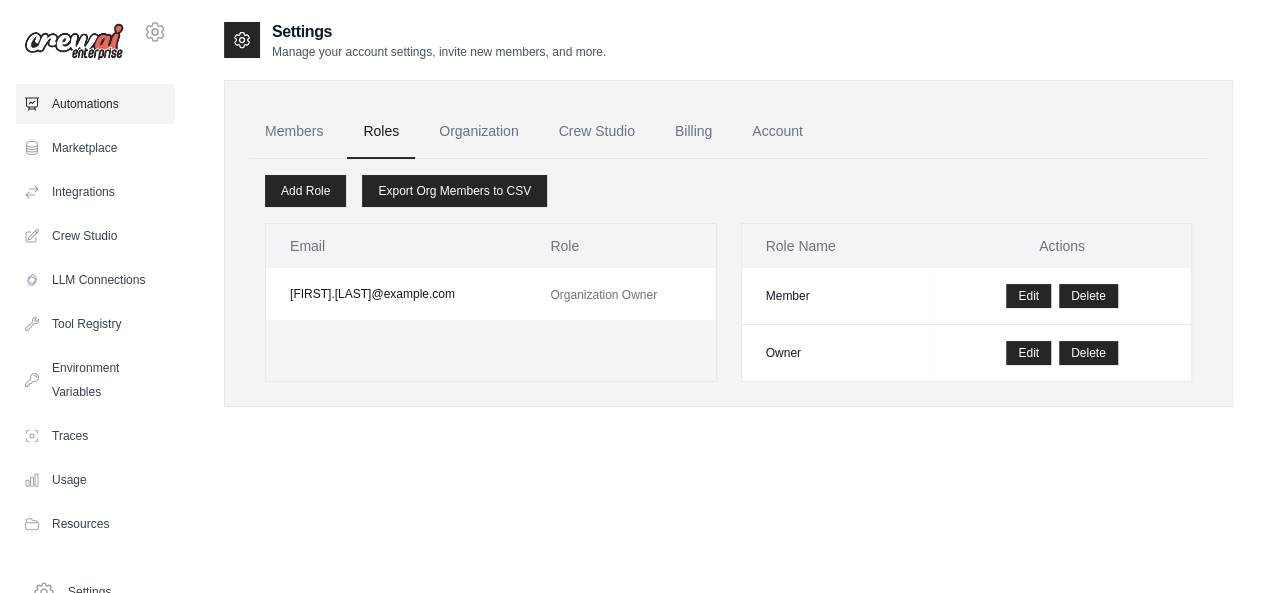 click on "Automations" at bounding box center [95, 104] 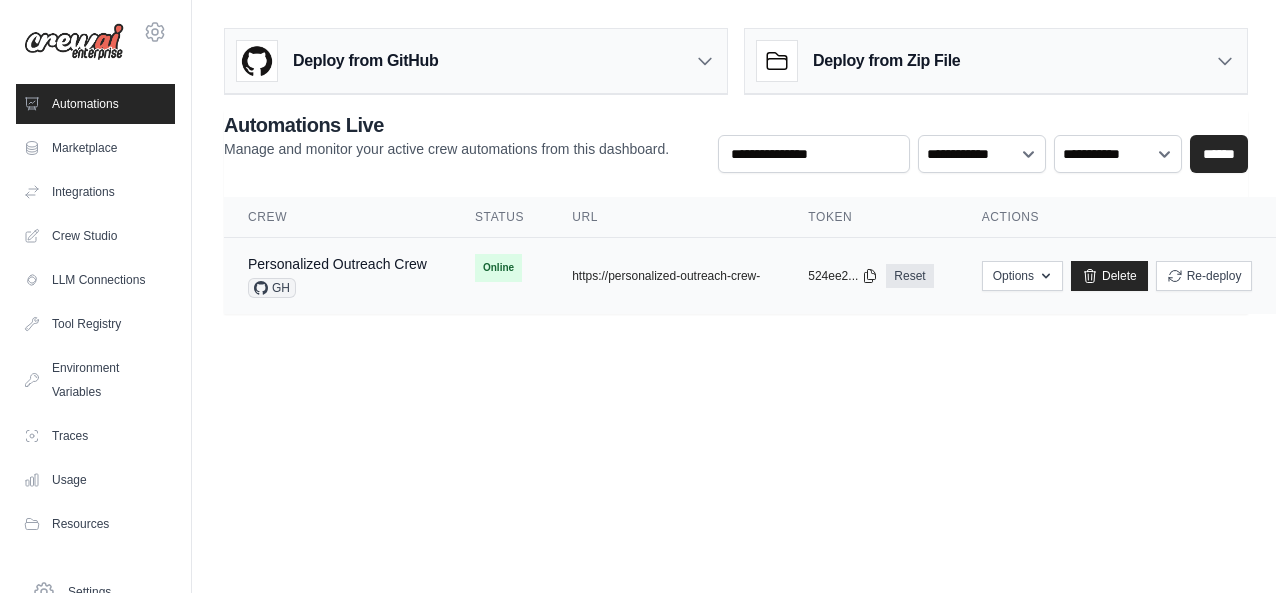 click on "GH" at bounding box center (272, 288) 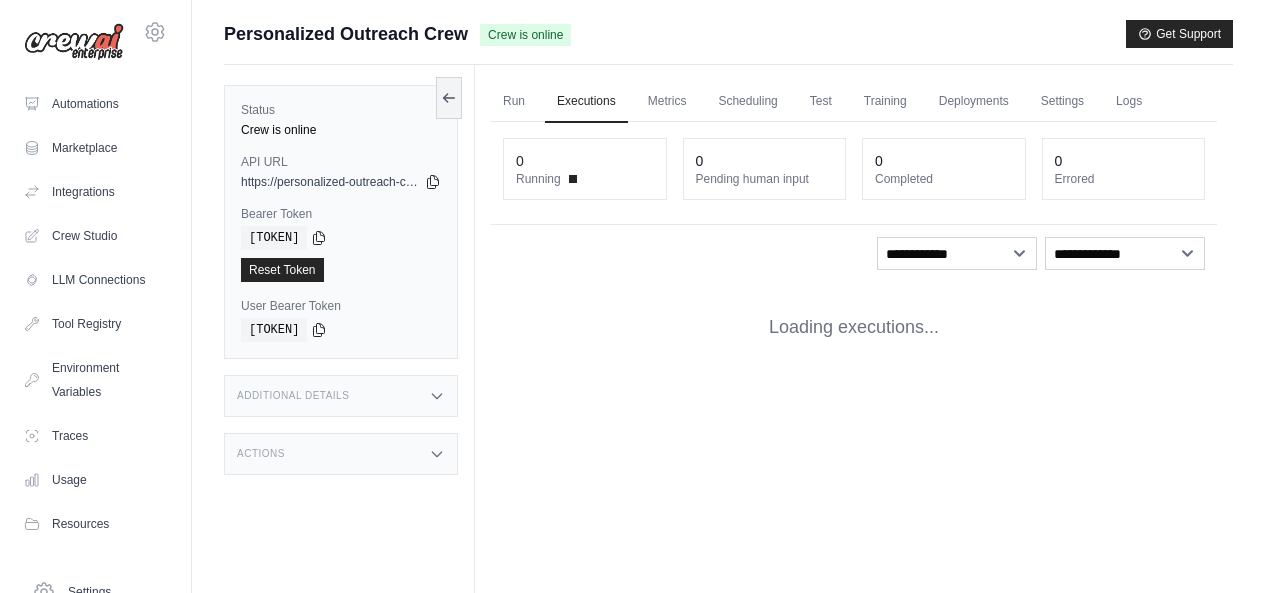 scroll, scrollTop: 0, scrollLeft: 0, axis: both 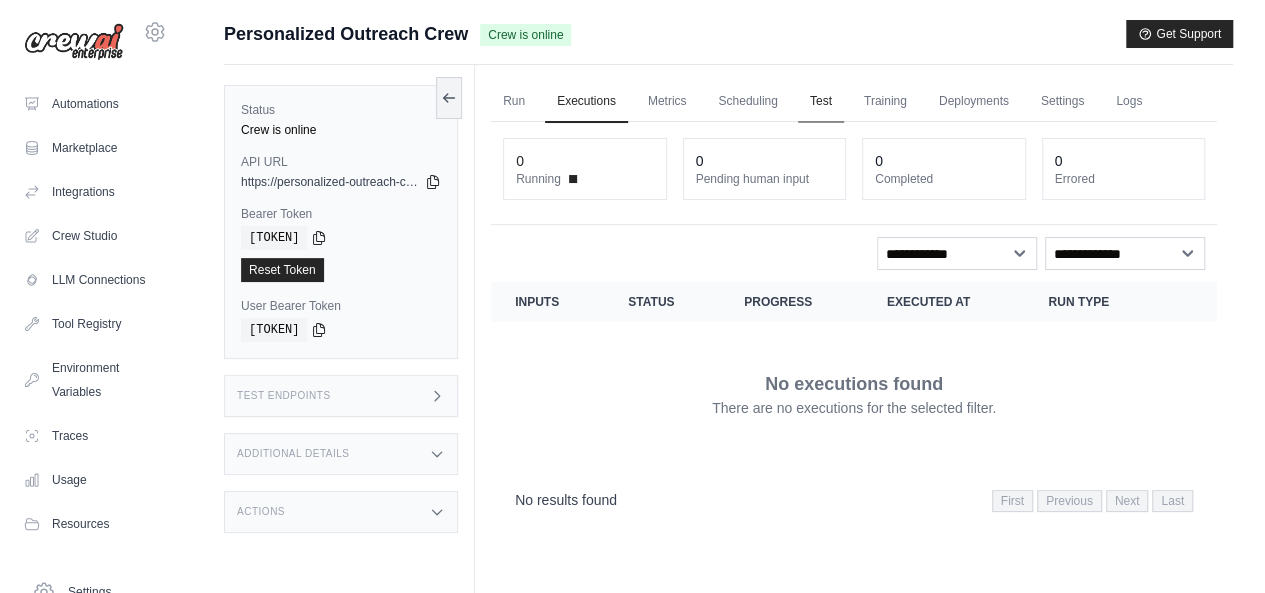click on "Test" at bounding box center (821, 102) 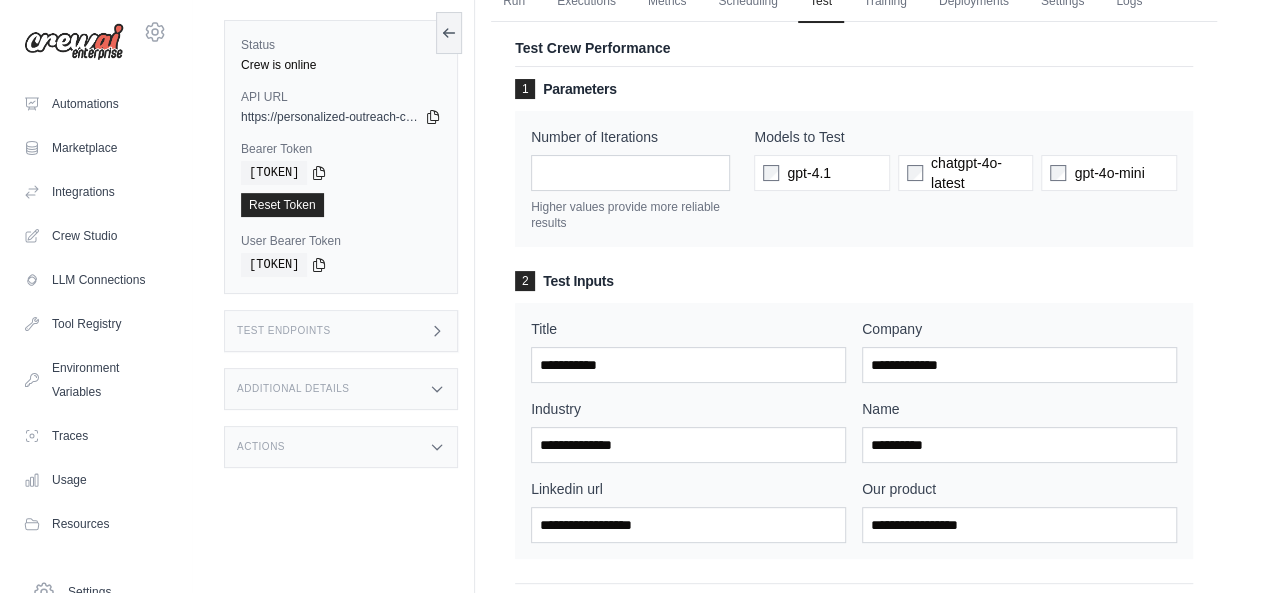 scroll, scrollTop: 0, scrollLeft: 0, axis: both 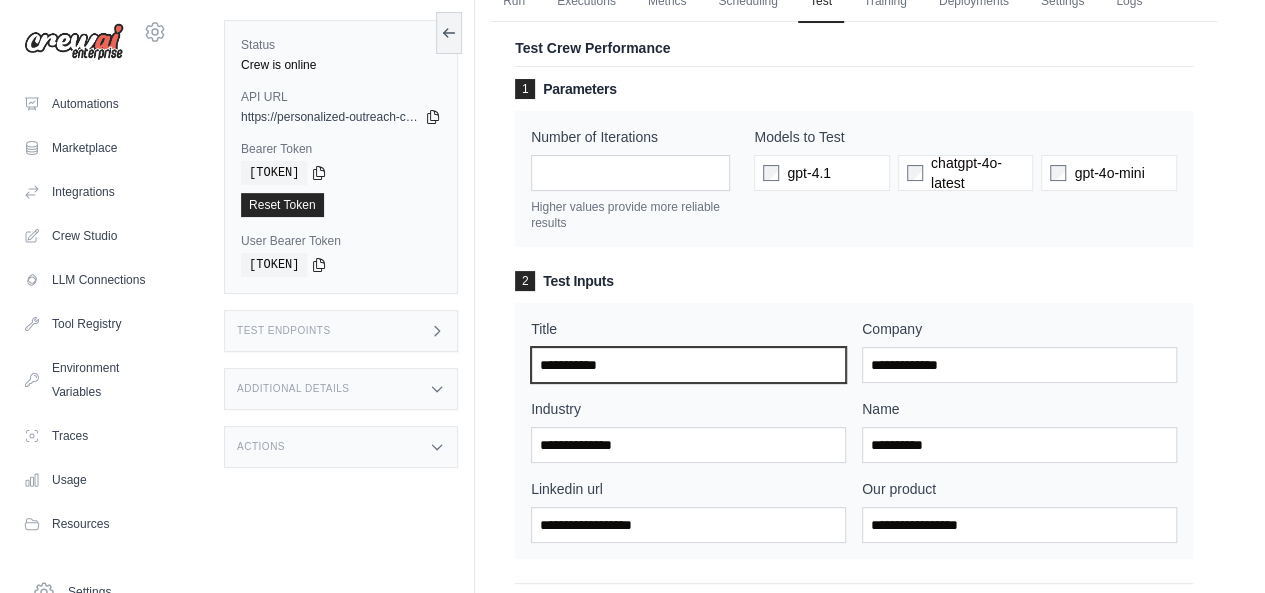 click on "Title" at bounding box center [688, 365] 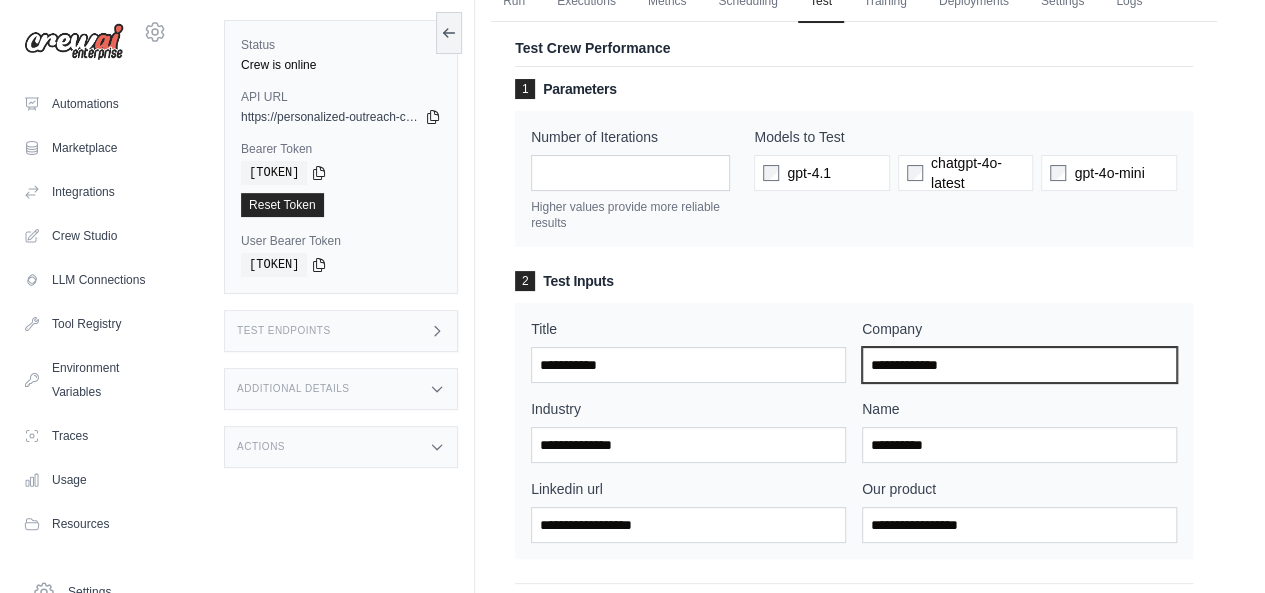 click on "Company" at bounding box center (1019, 365) 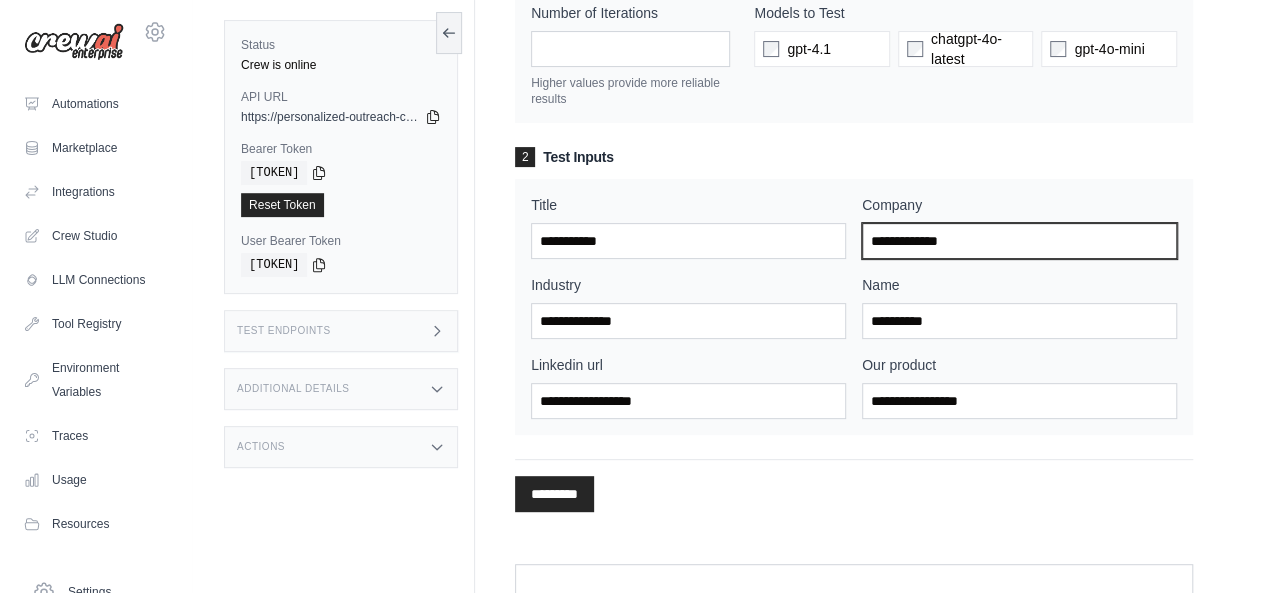 scroll, scrollTop: 300, scrollLeft: 0, axis: vertical 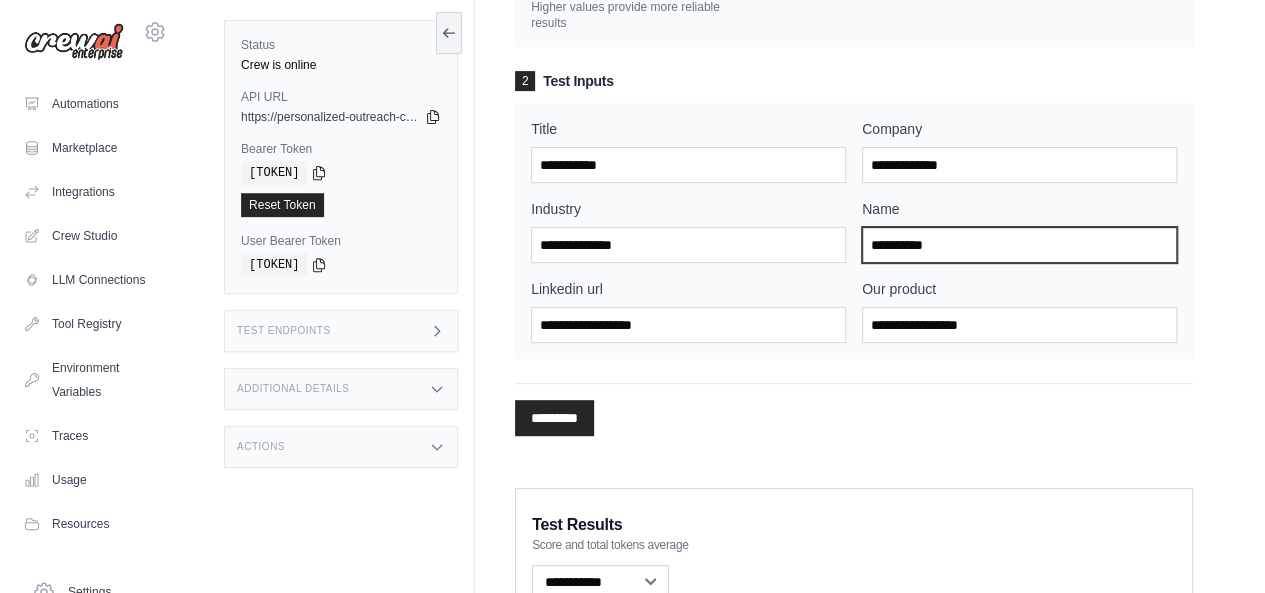 click on "Name" at bounding box center (1019, 245) 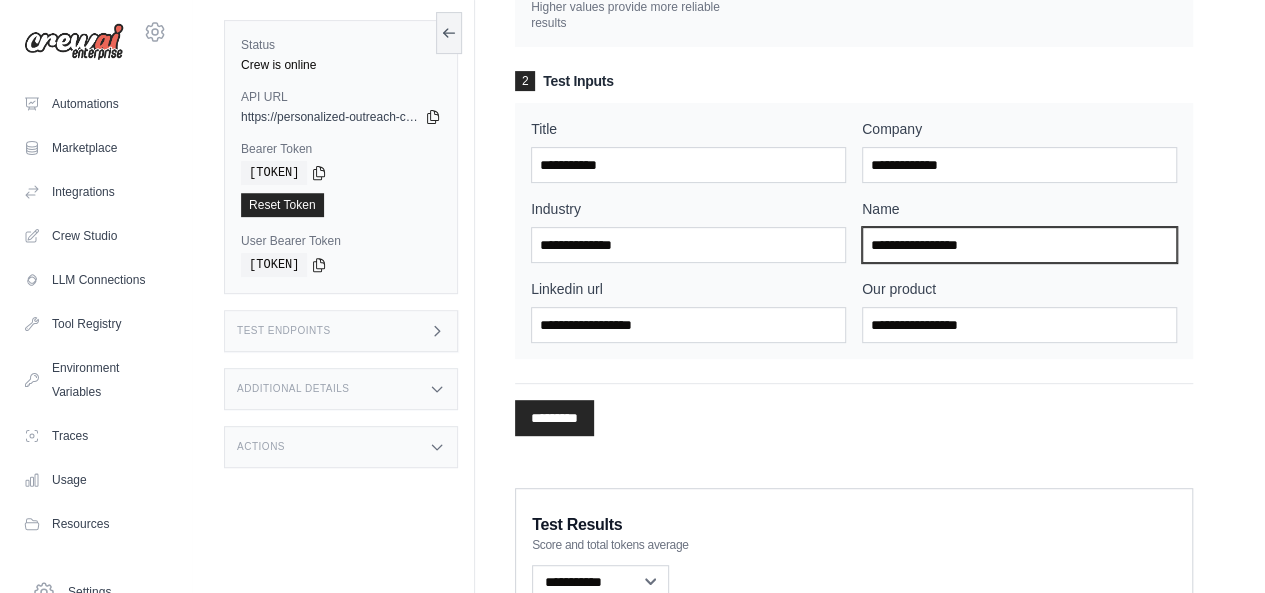 type on "**********" 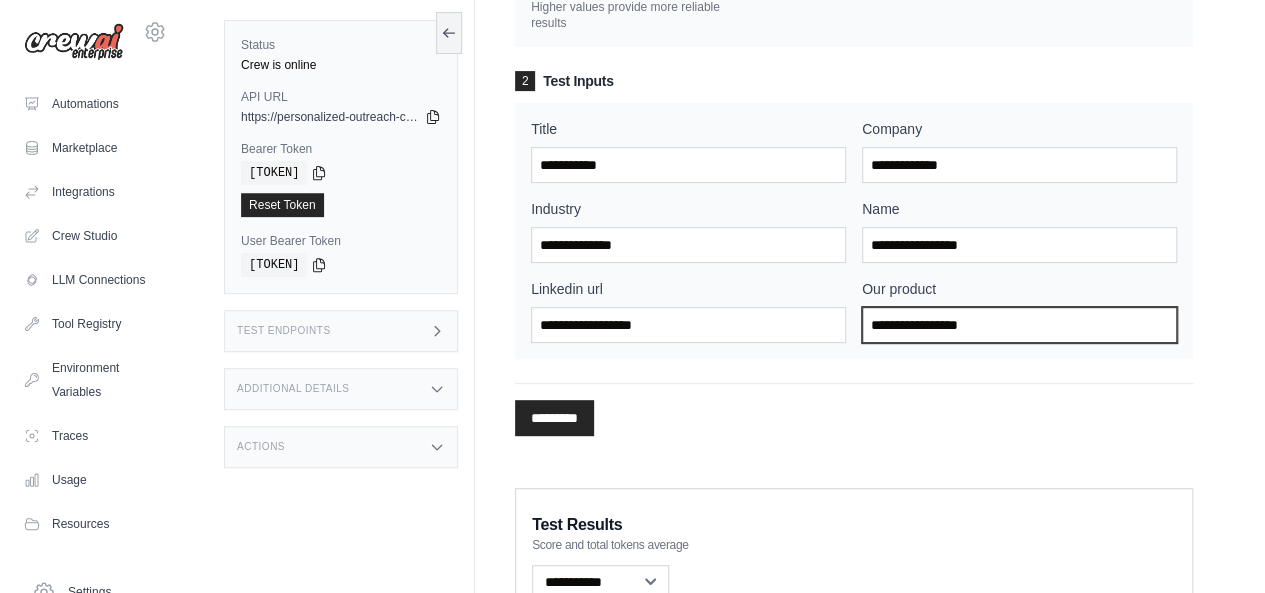 click on "Our product" at bounding box center (1019, 325) 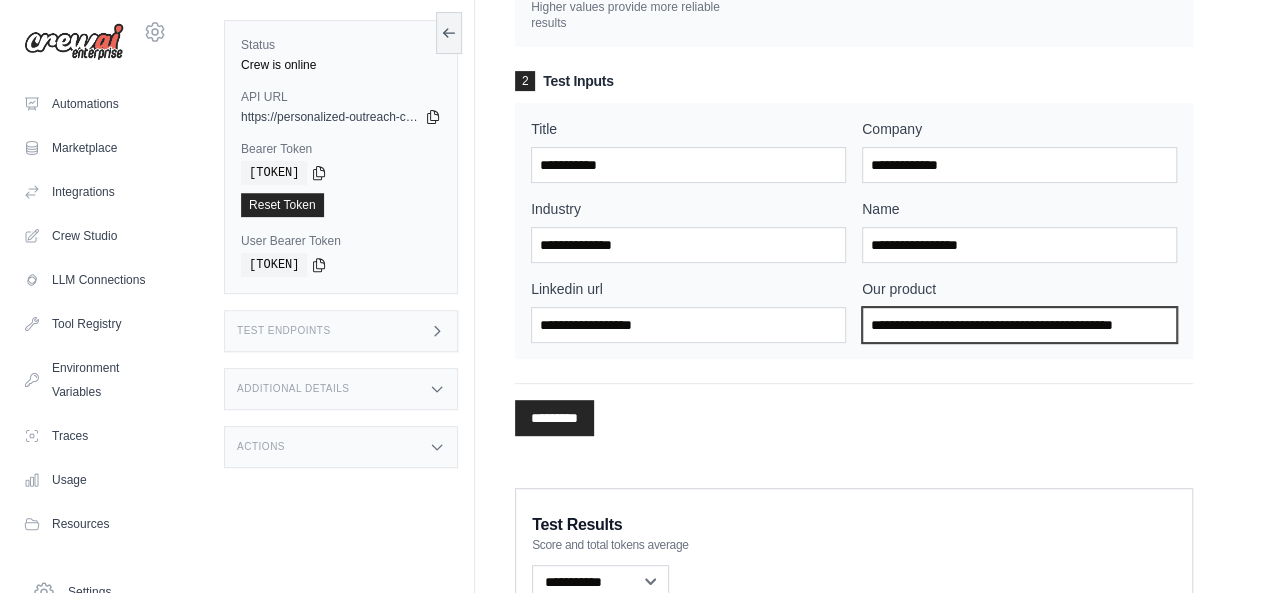type 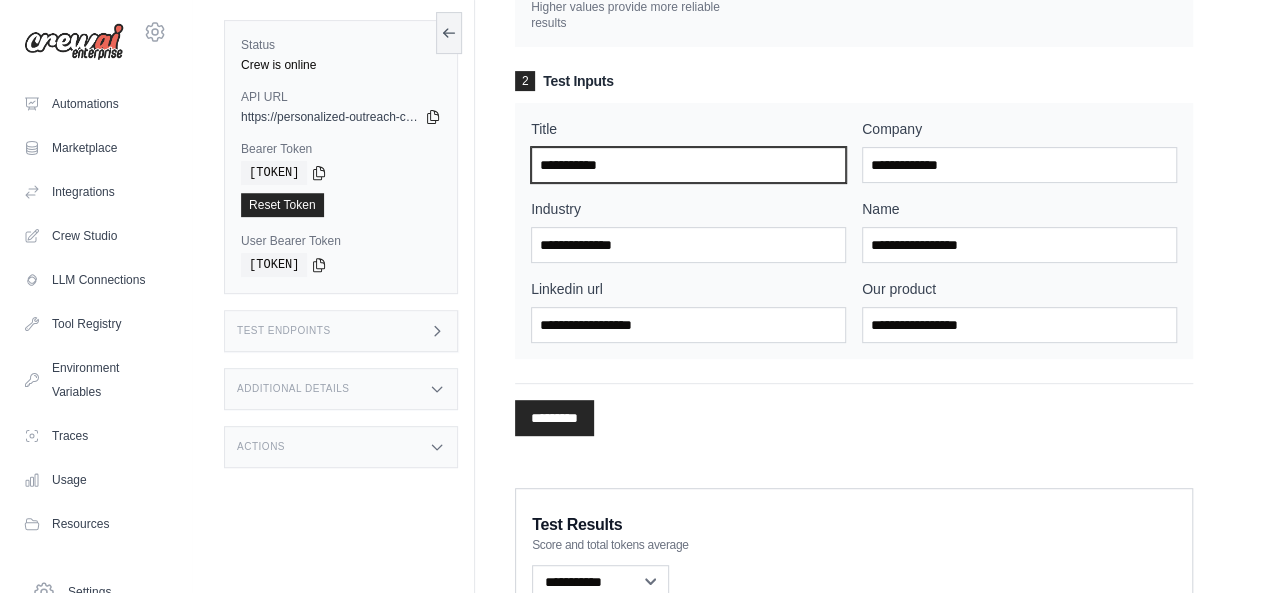 click on "Title" at bounding box center [688, 165] 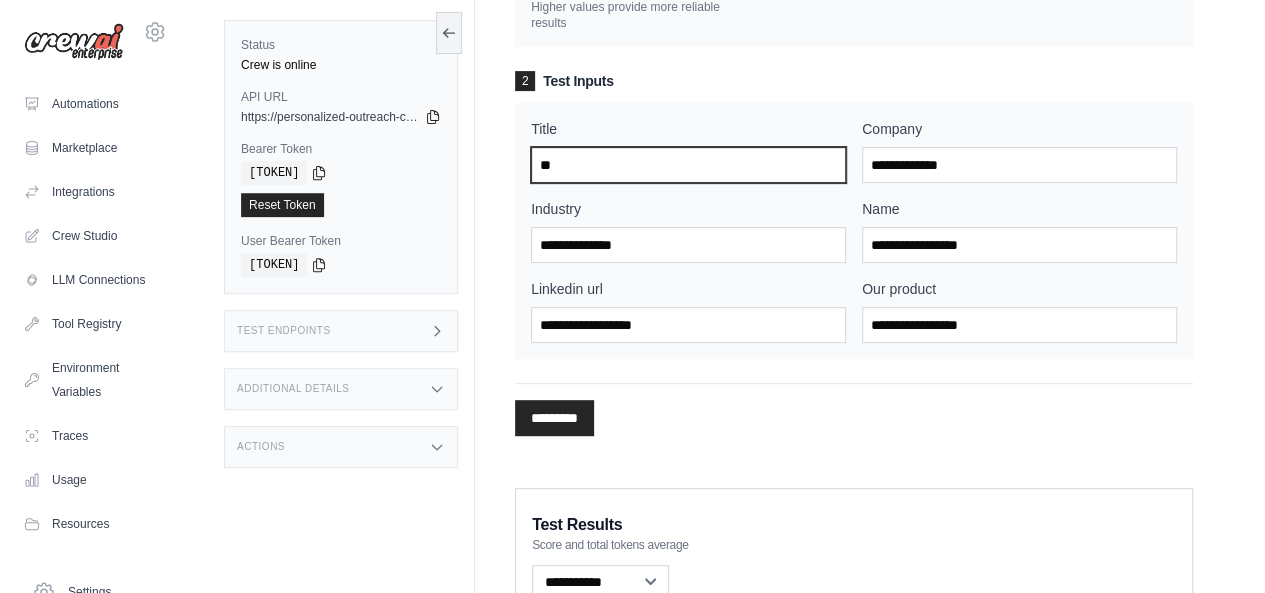 type on "**" 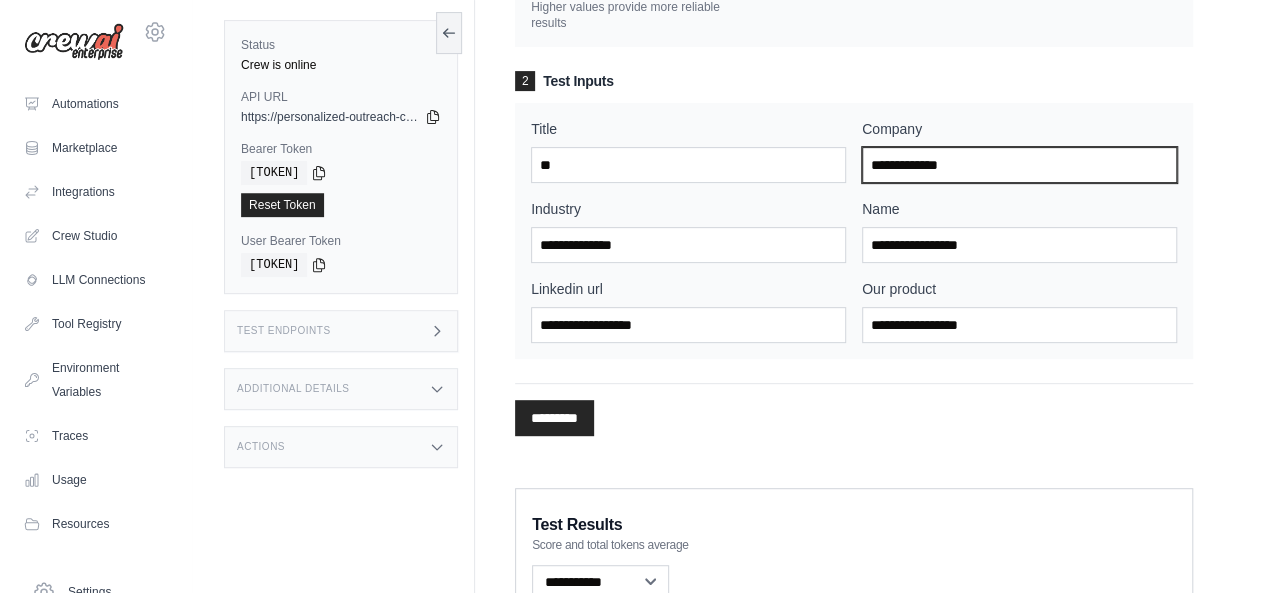 click on "Company" at bounding box center [1019, 165] 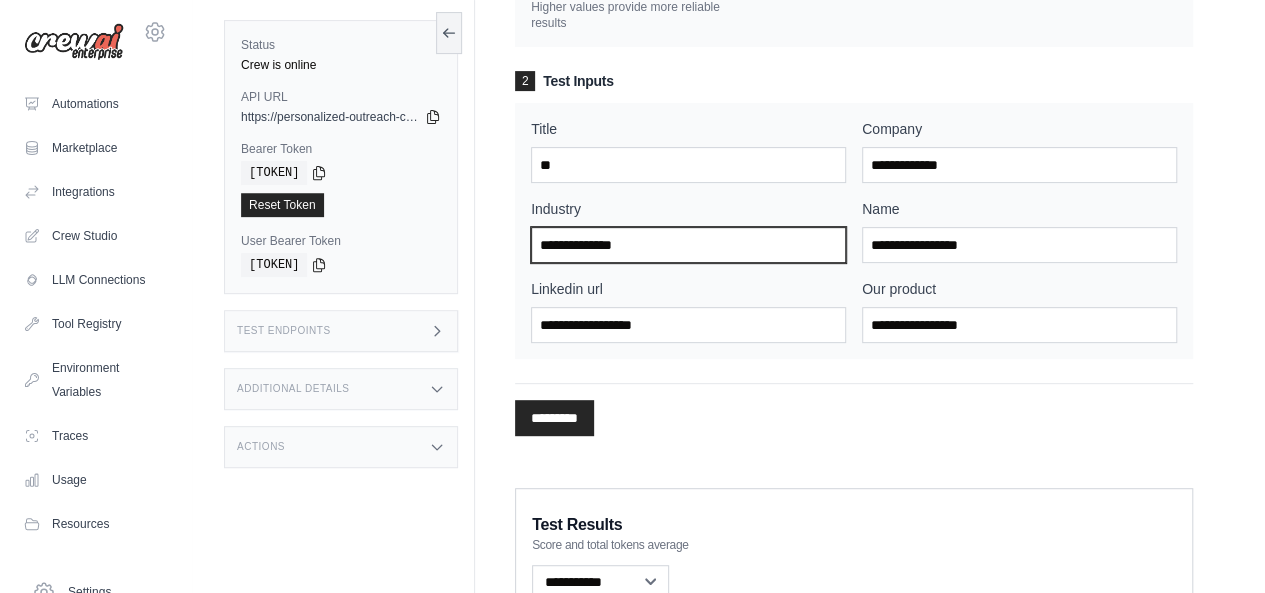 click on "Industry" at bounding box center (688, 245) 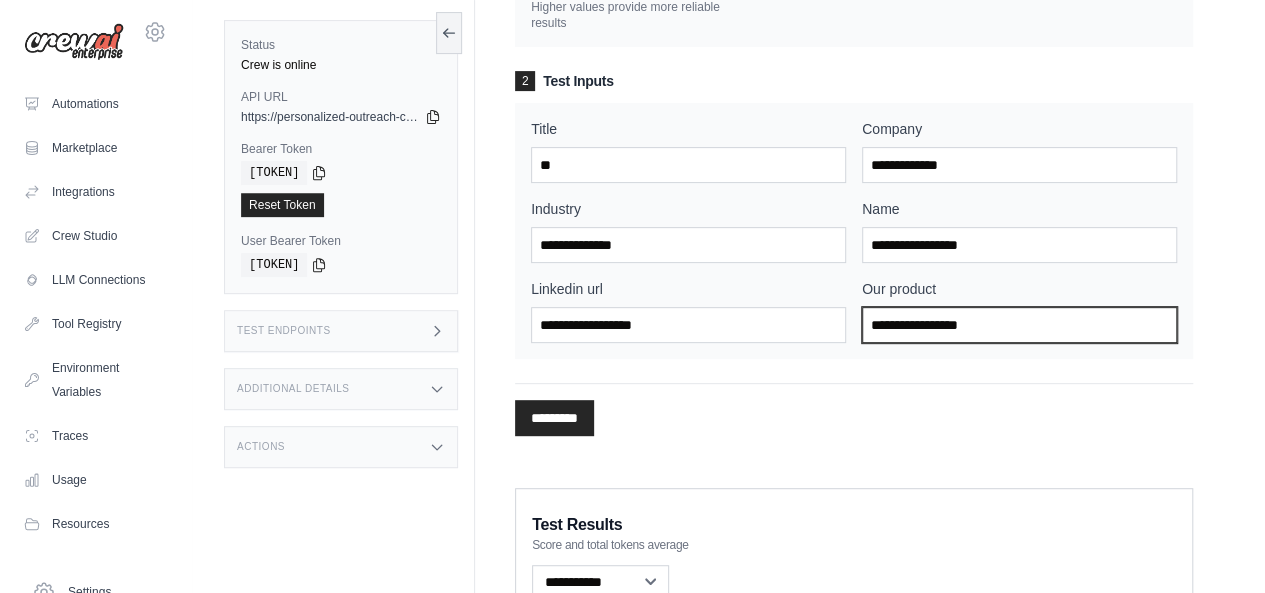 click on "Our product" at bounding box center (1019, 325) 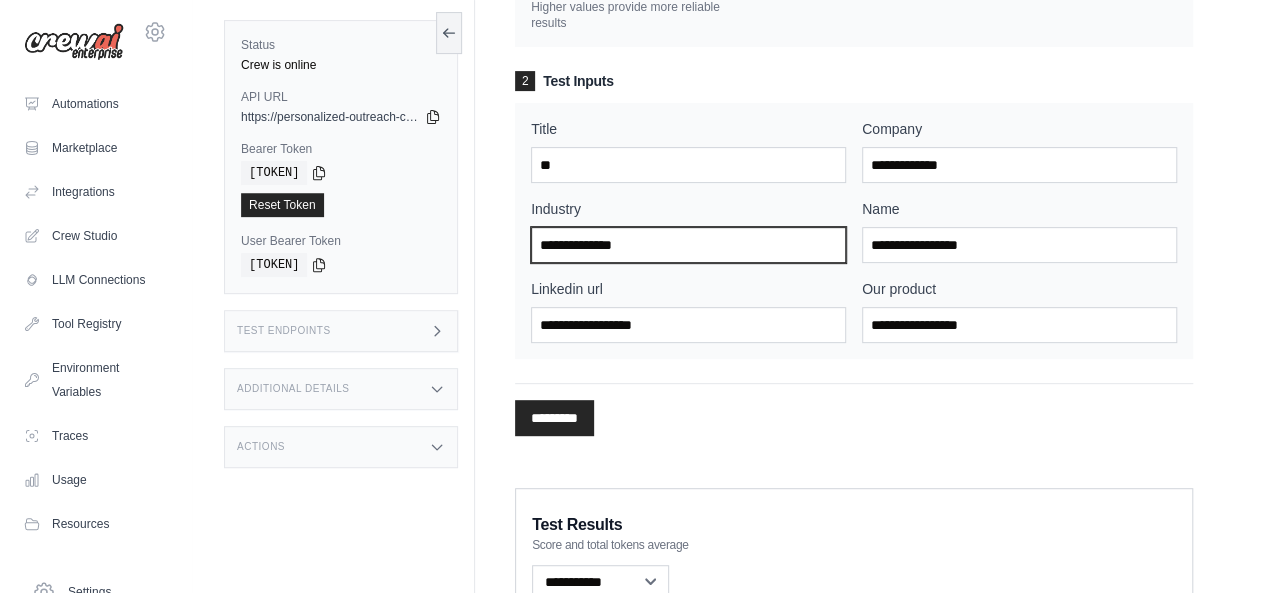 click on "Industry" at bounding box center (688, 245) 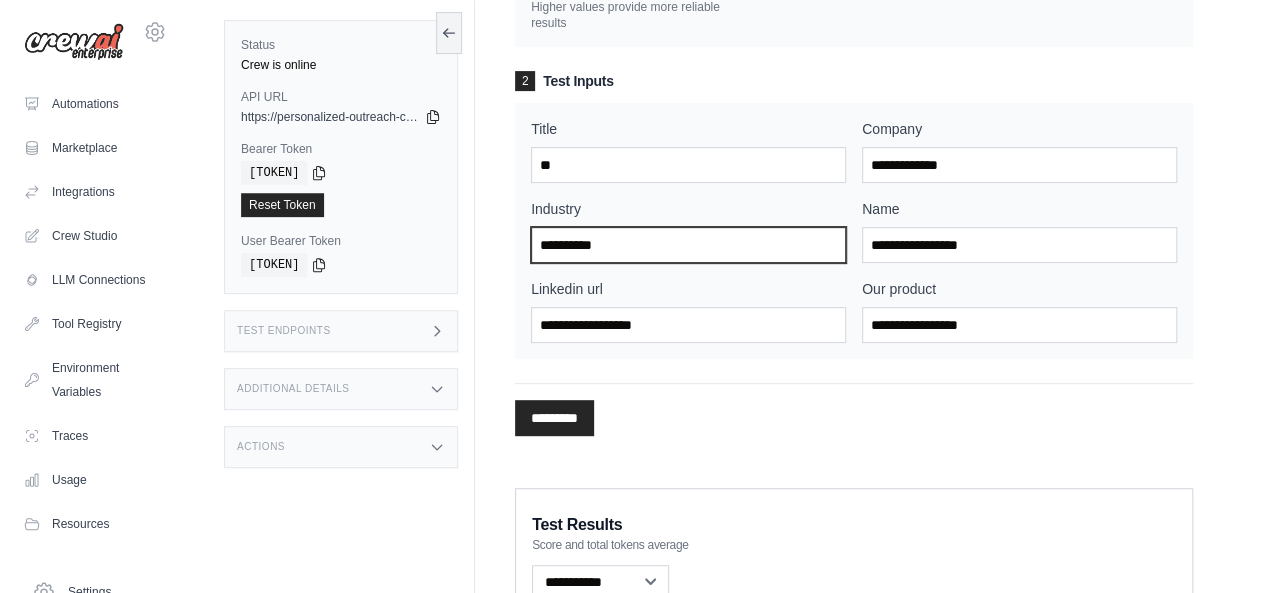 type on "**********" 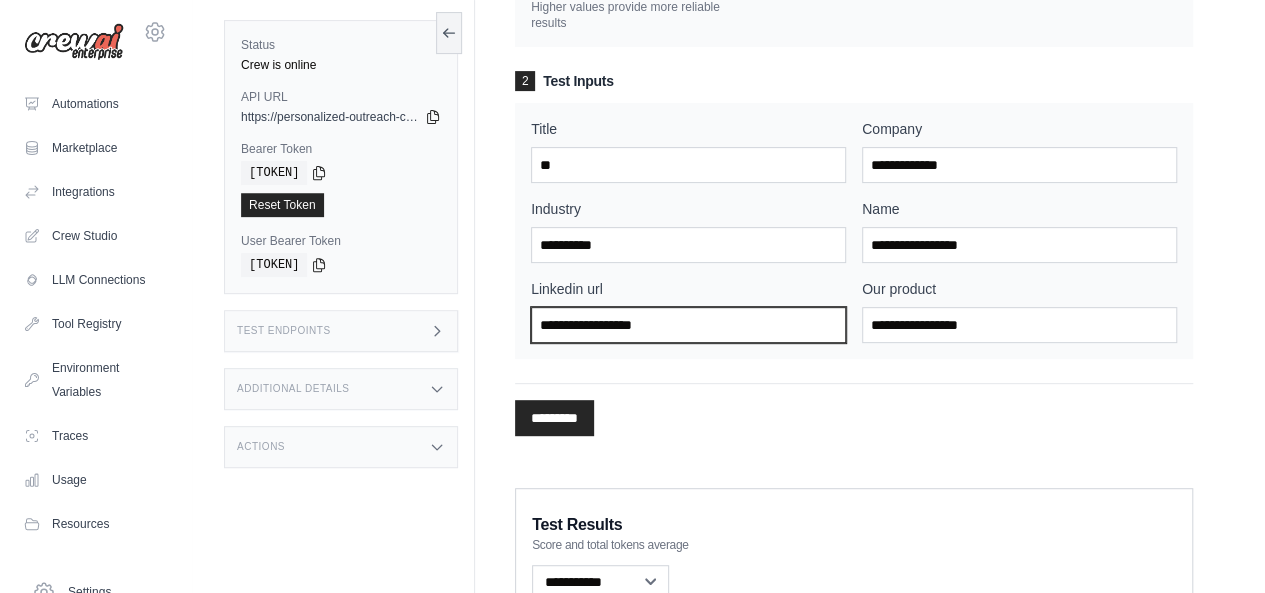 click on "Linkedin url" at bounding box center [688, 325] 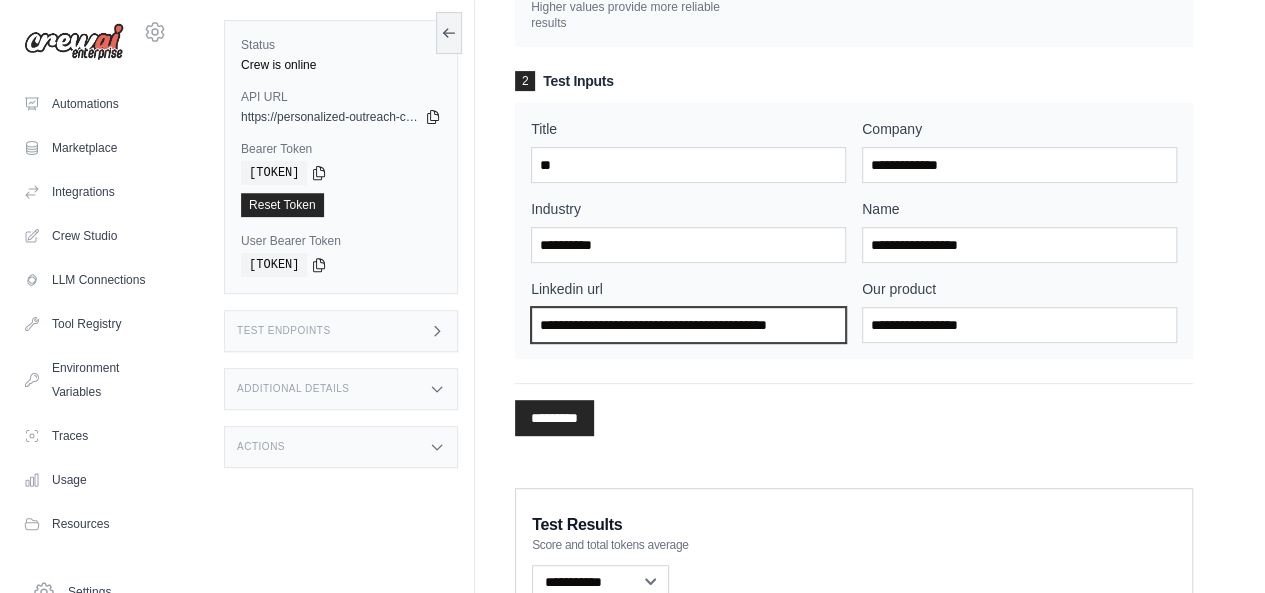 scroll, scrollTop: 0, scrollLeft: 0, axis: both 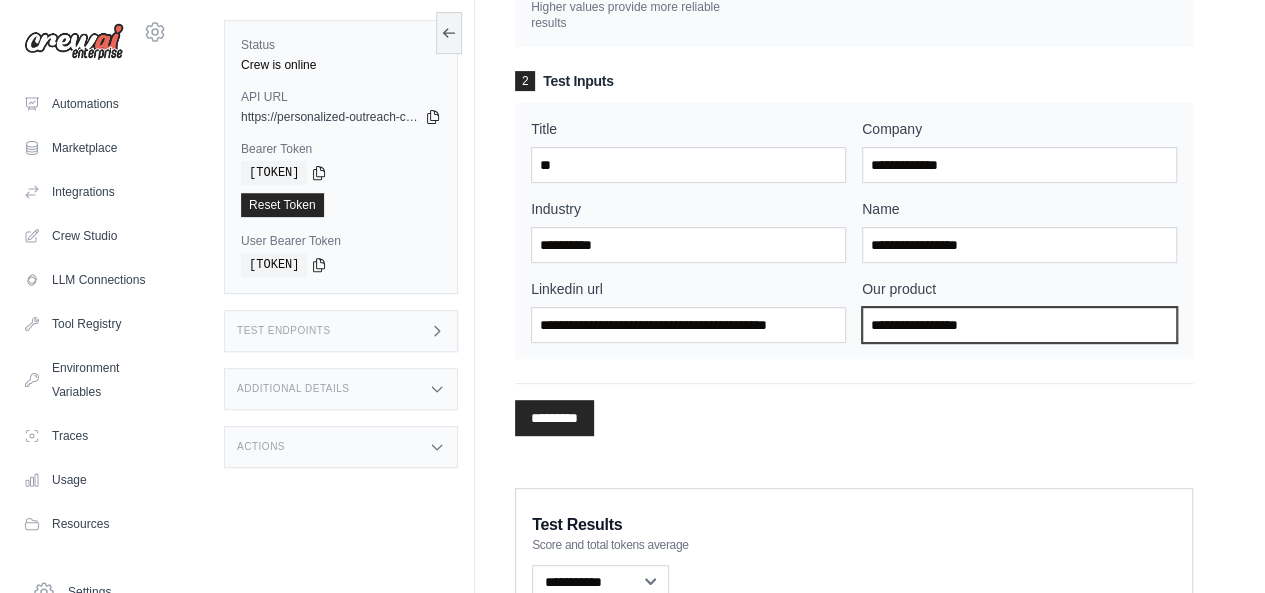 click on "Our product" at bounding box center (1019, 325) 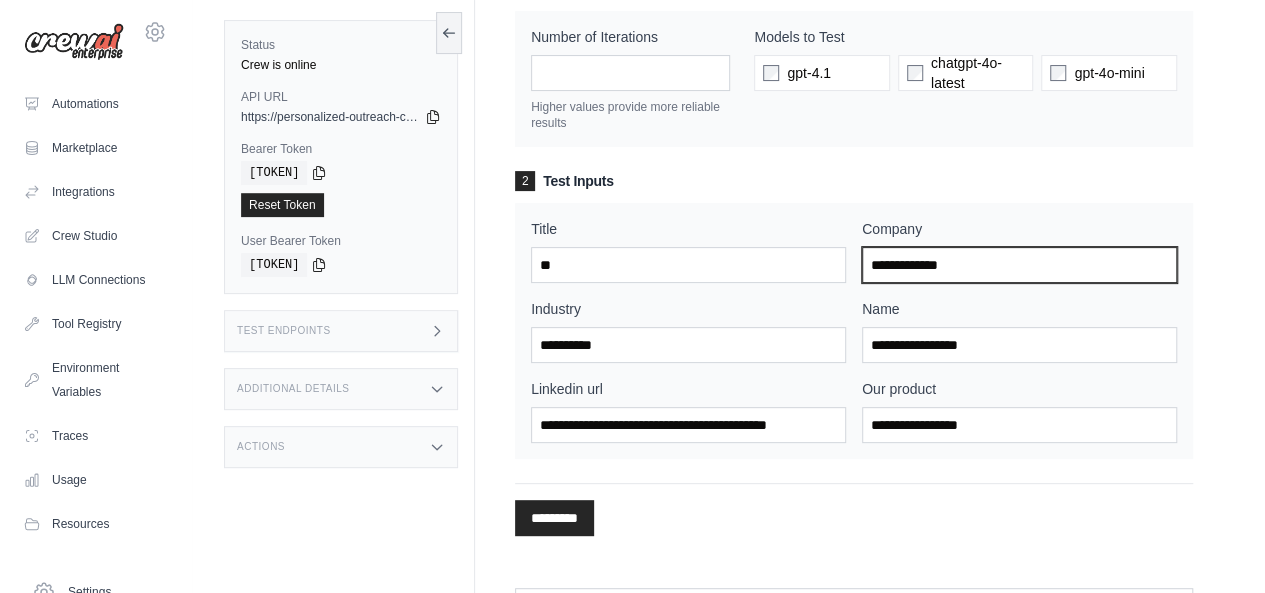 click on "Company" at bounding box center (1019, 265) 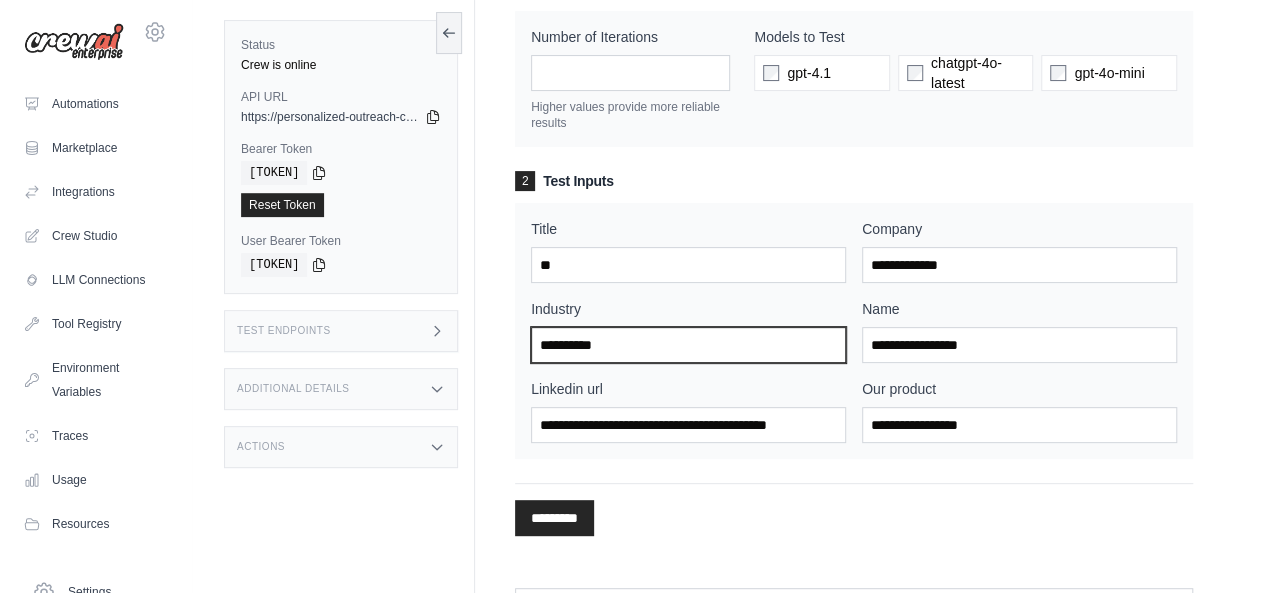 drag, startPoint x: 637, startPoint y: 347, endPoint x: 454, endPoint y: 355, distance: 183.17477 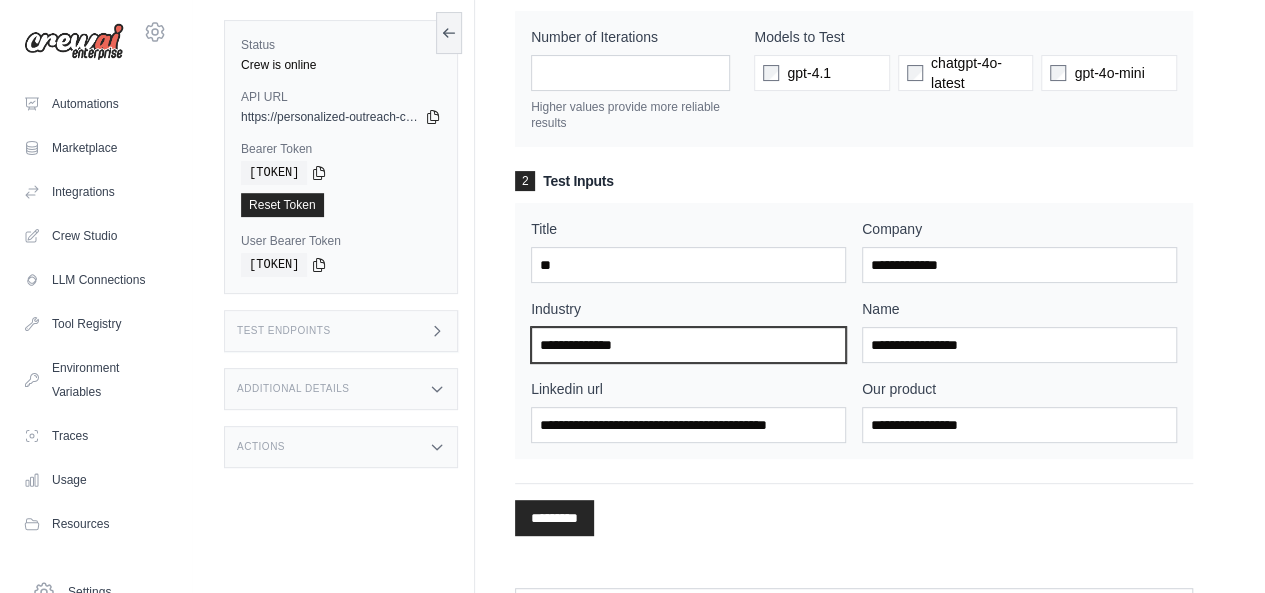 type 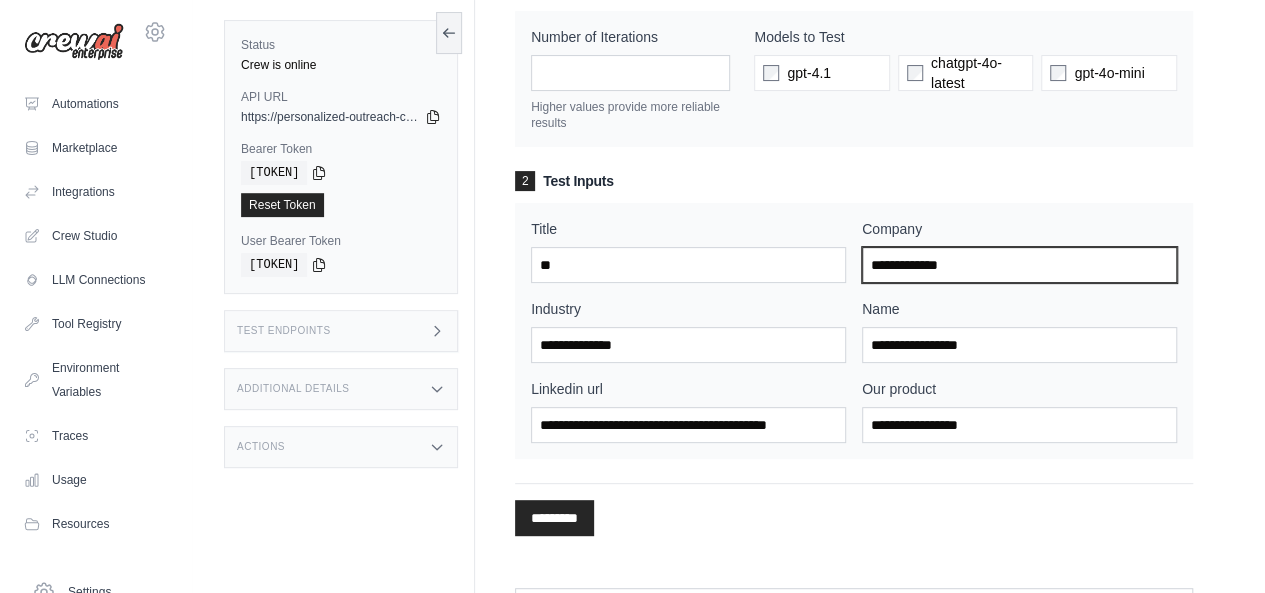 click on "Company" at bounding box center [1019, 265] 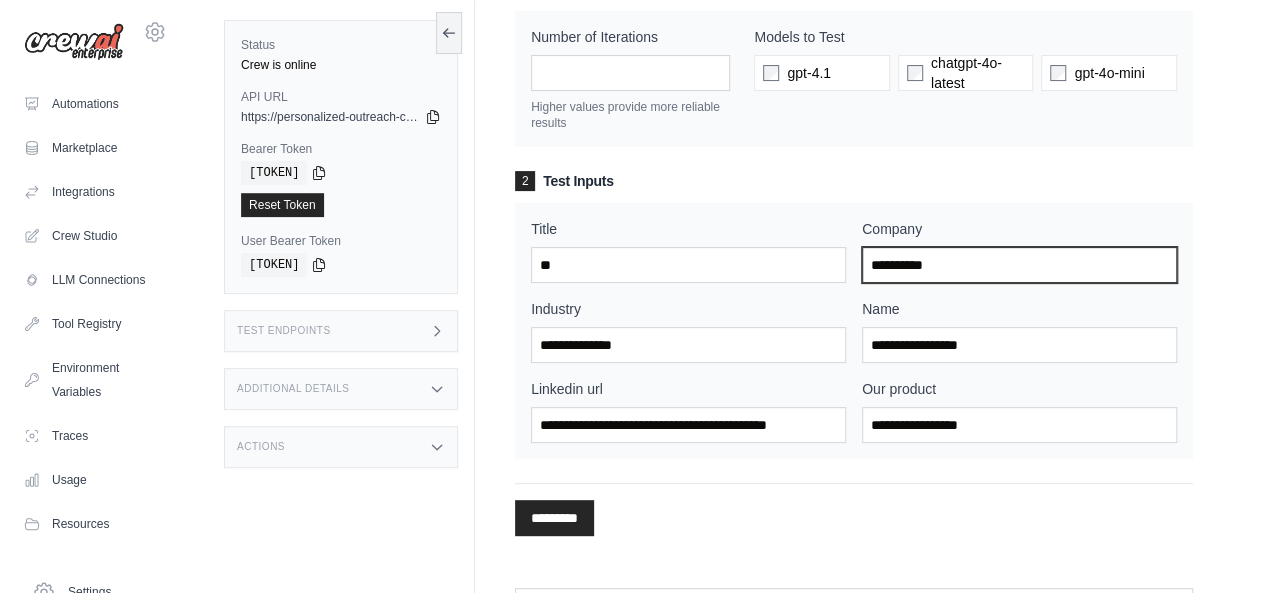 type on "**********" 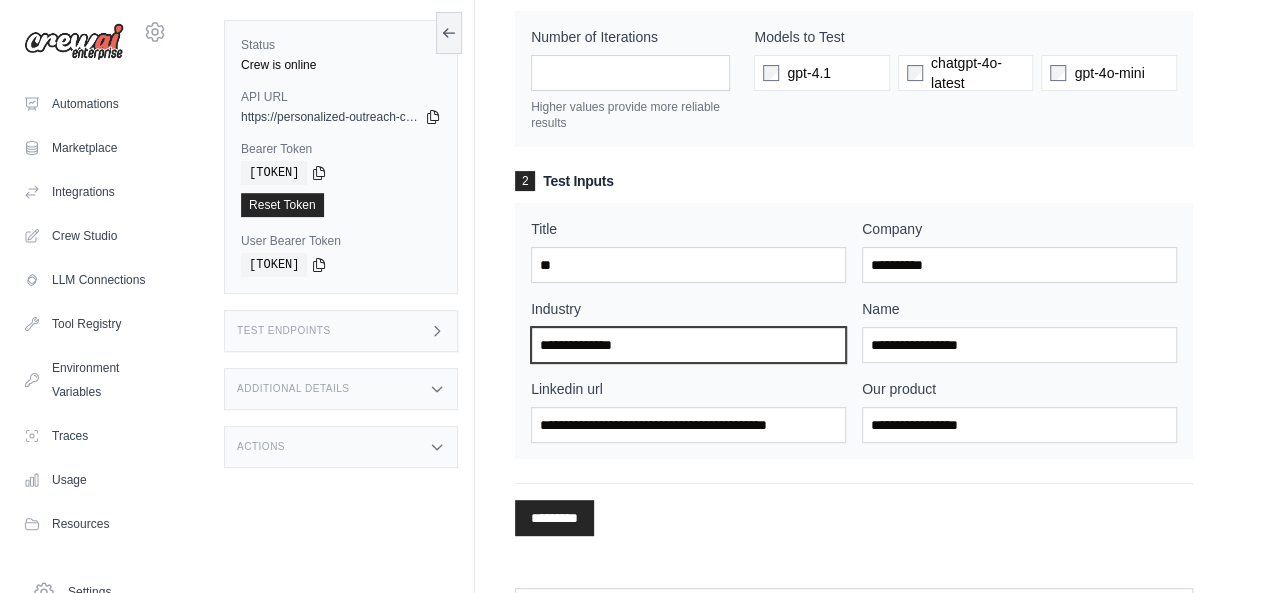 click on "Industry" at bounding box center (688, 345) 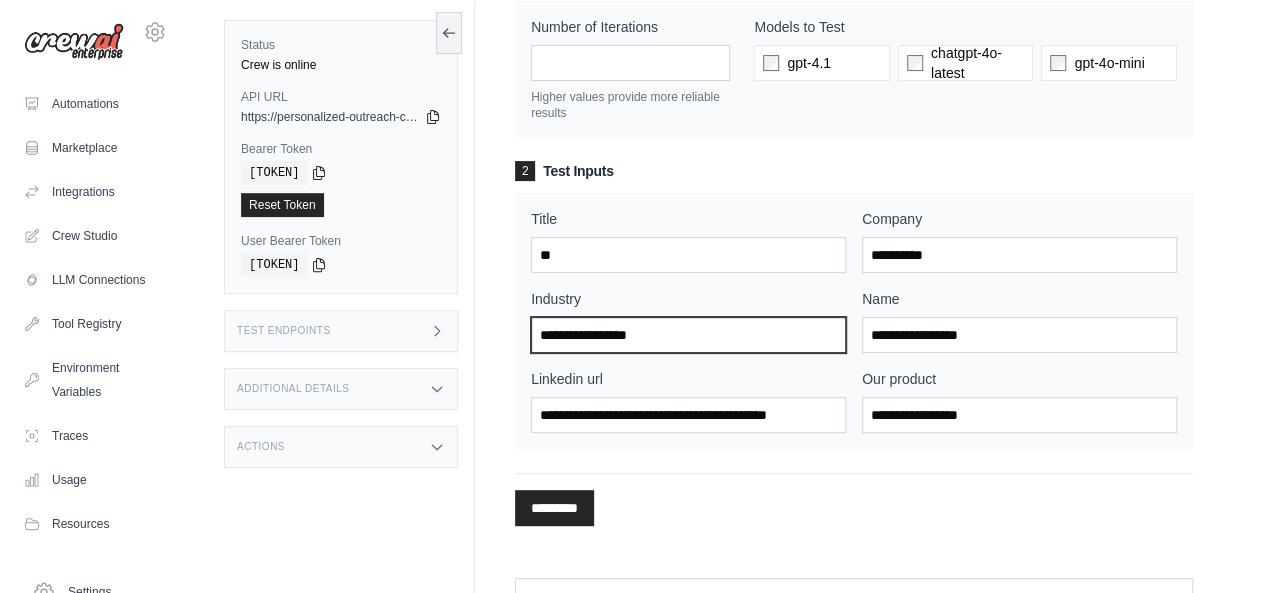 scroll, scrollTop: 200, scrollLeft: 0, axis: vertical 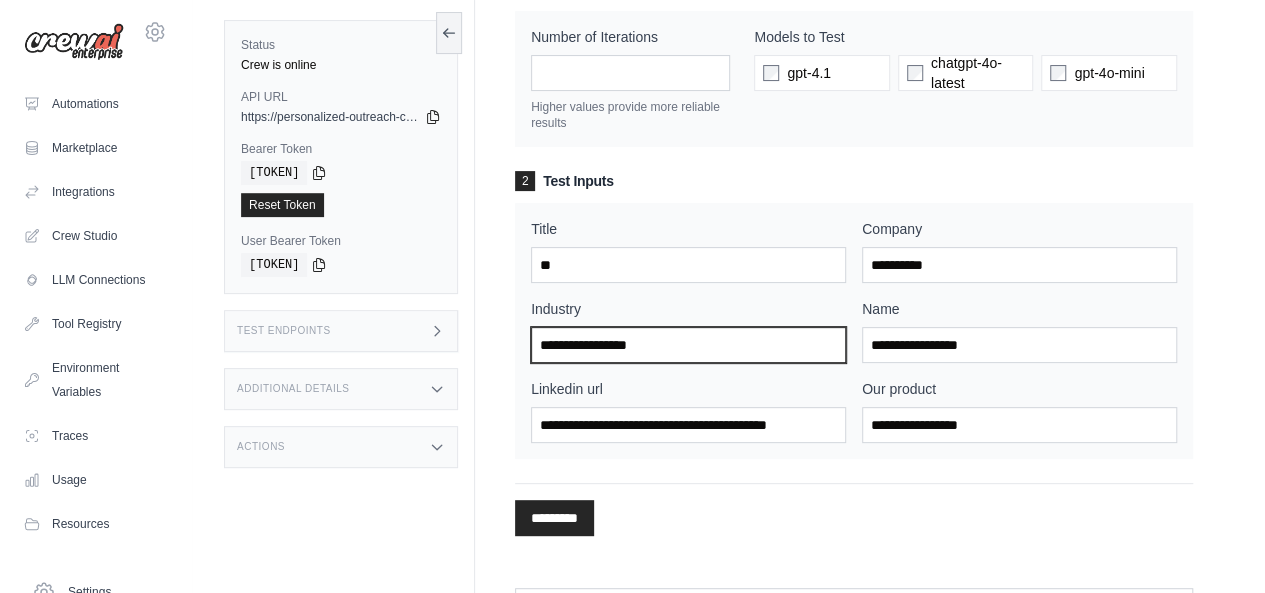 type on "**********" 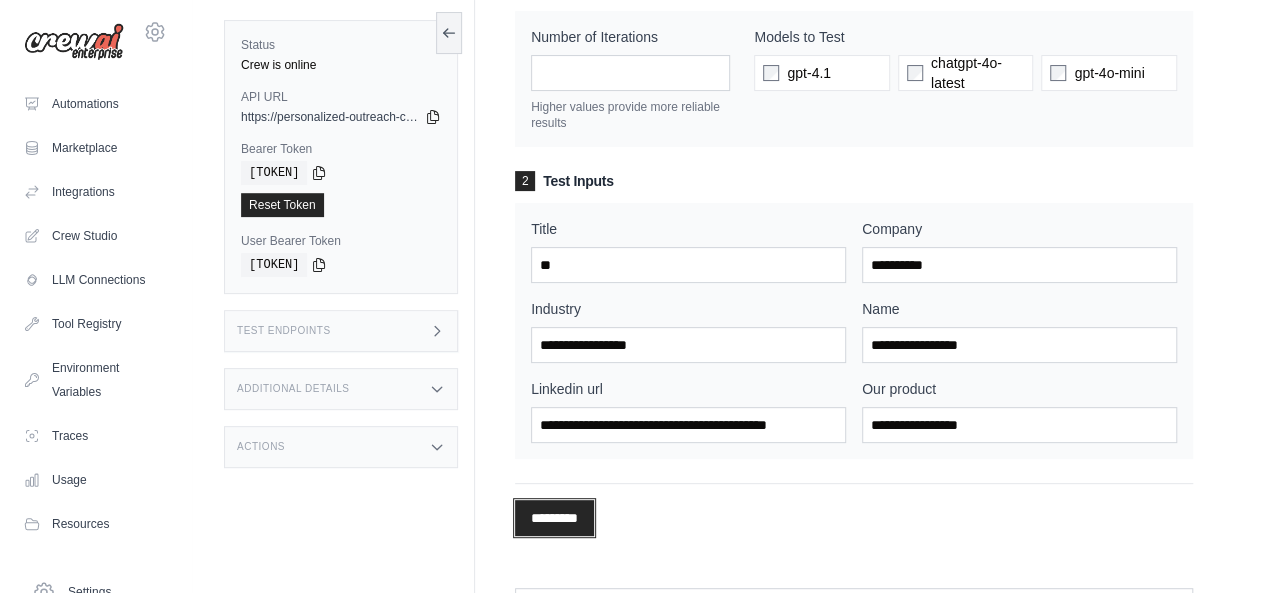click on "*********" at bounding box center [554, 518] 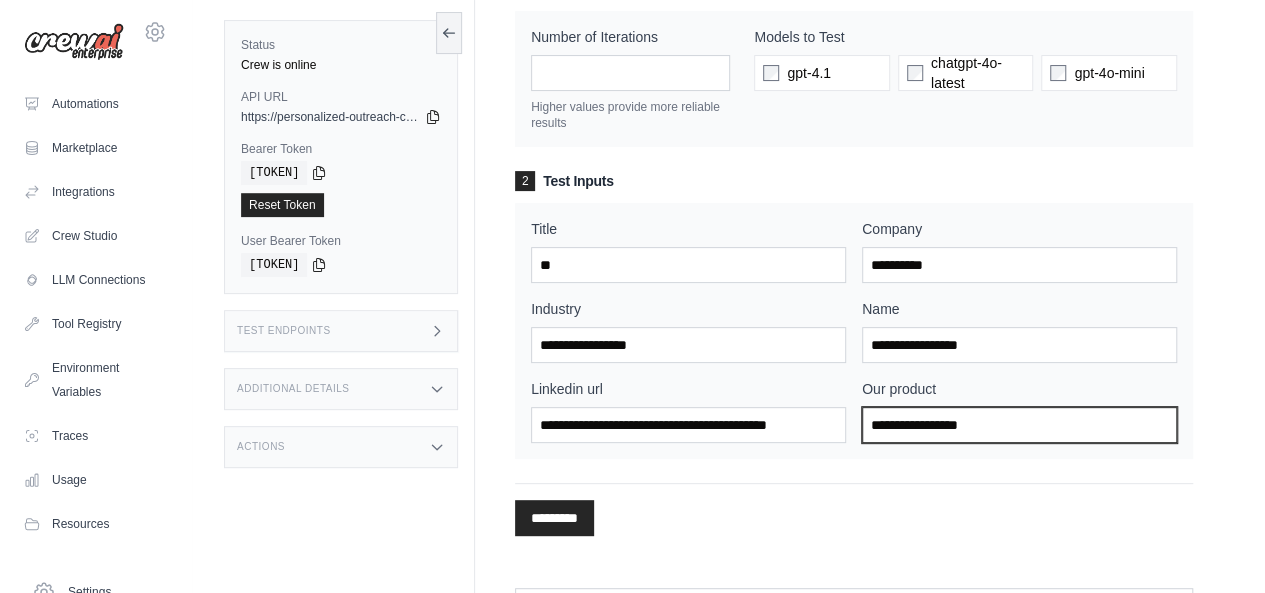 click on "Our product" at bounding box center [1019, 425] 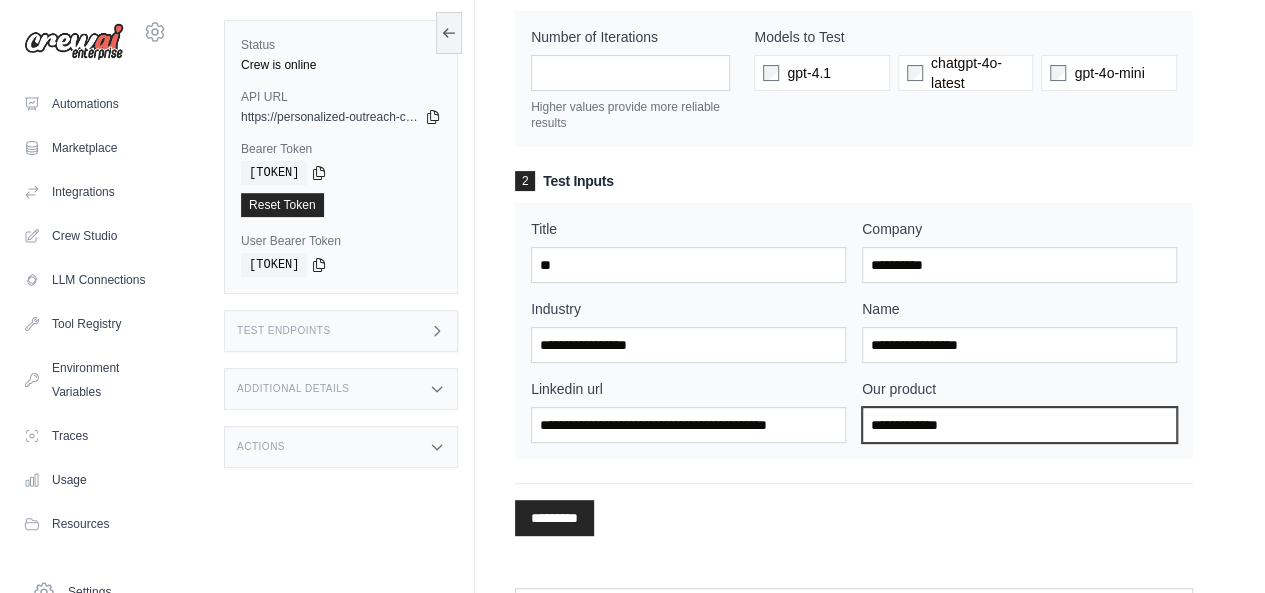 type on "**********" 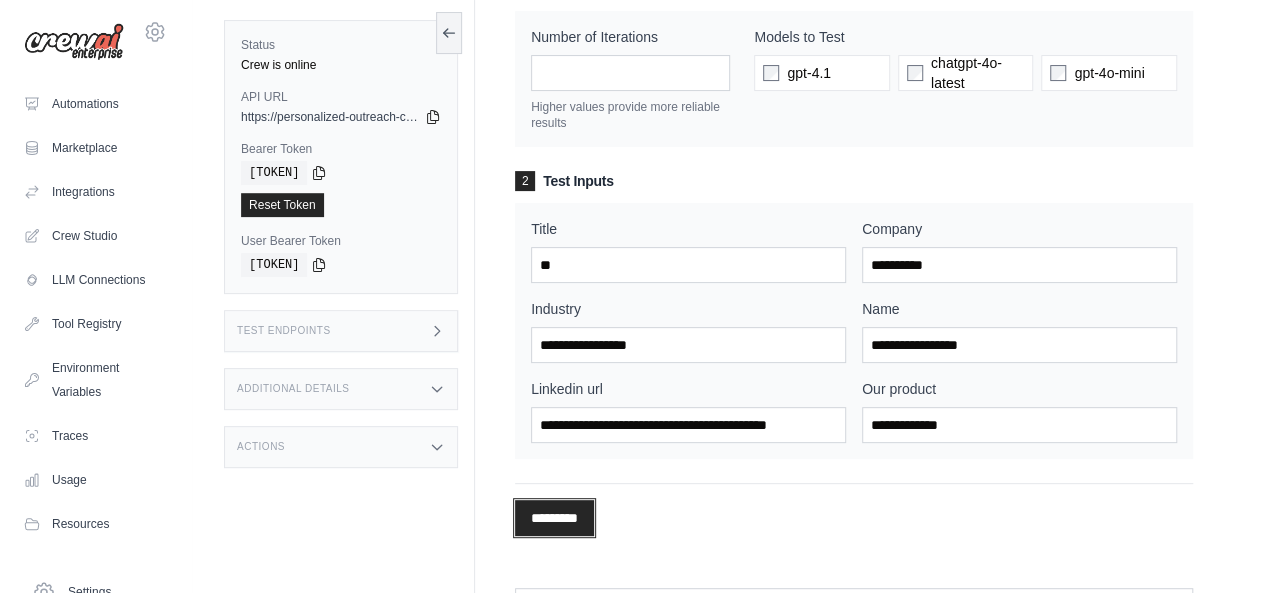 click on "*********" at bounding box center (554, 518) 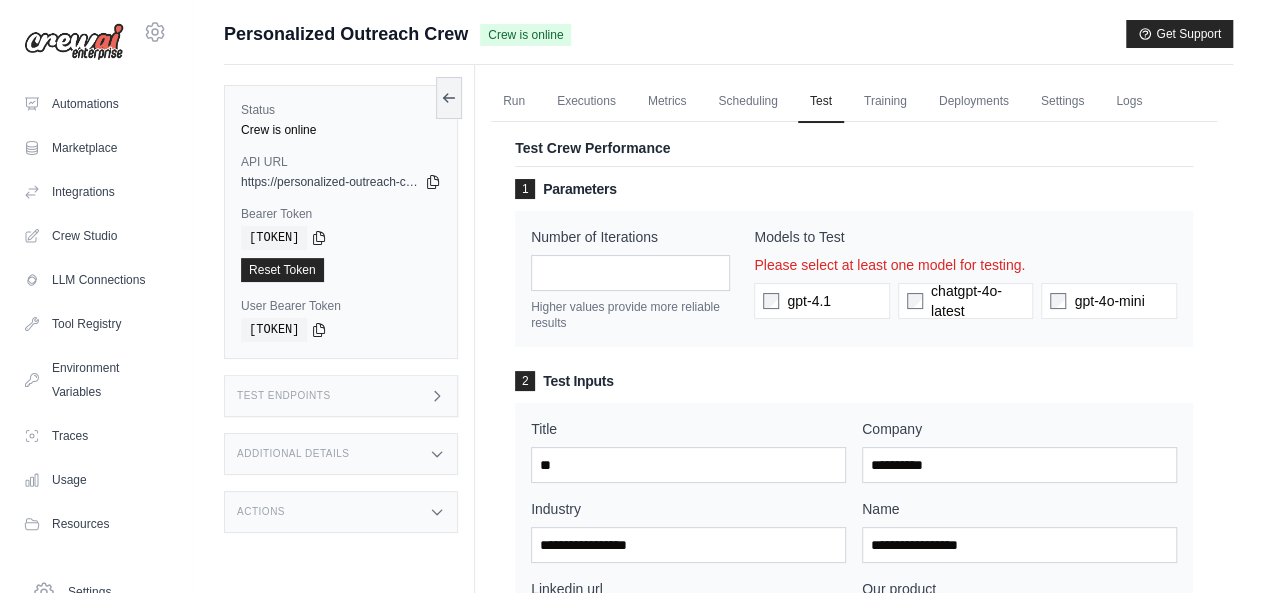 scroll, scrollTop: 0, scrollLeft: 0, axis: both 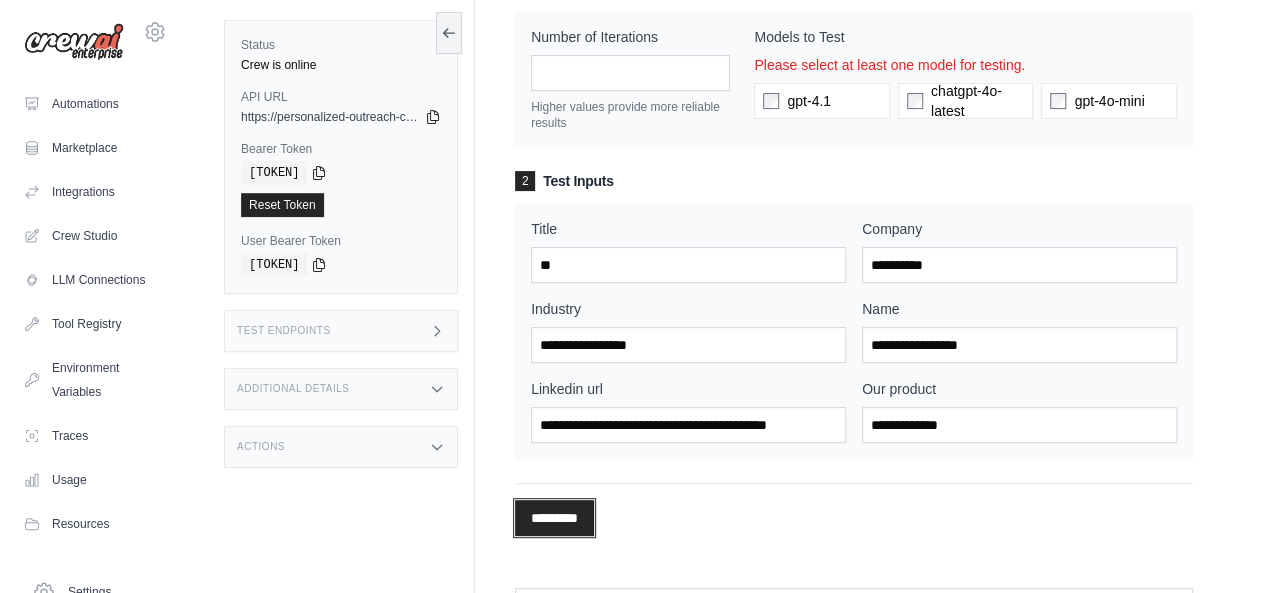click on "*********" at bounding box center [554, 518] 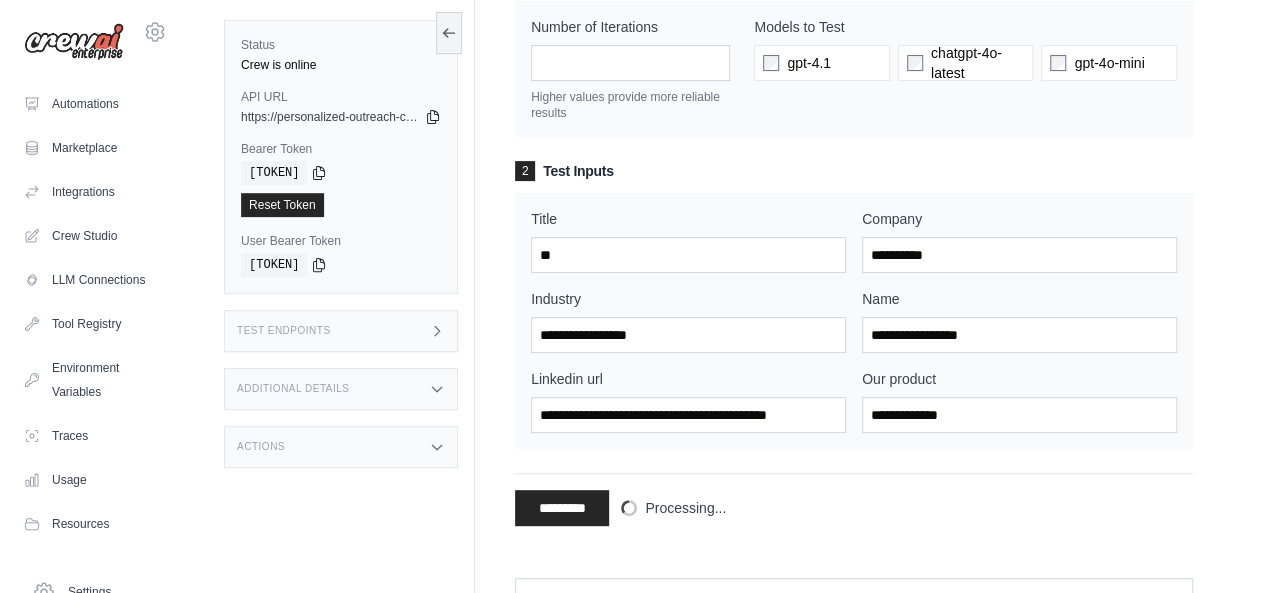 scroll, scrollTop: 100, scrollLeft: 0, axis: vertical 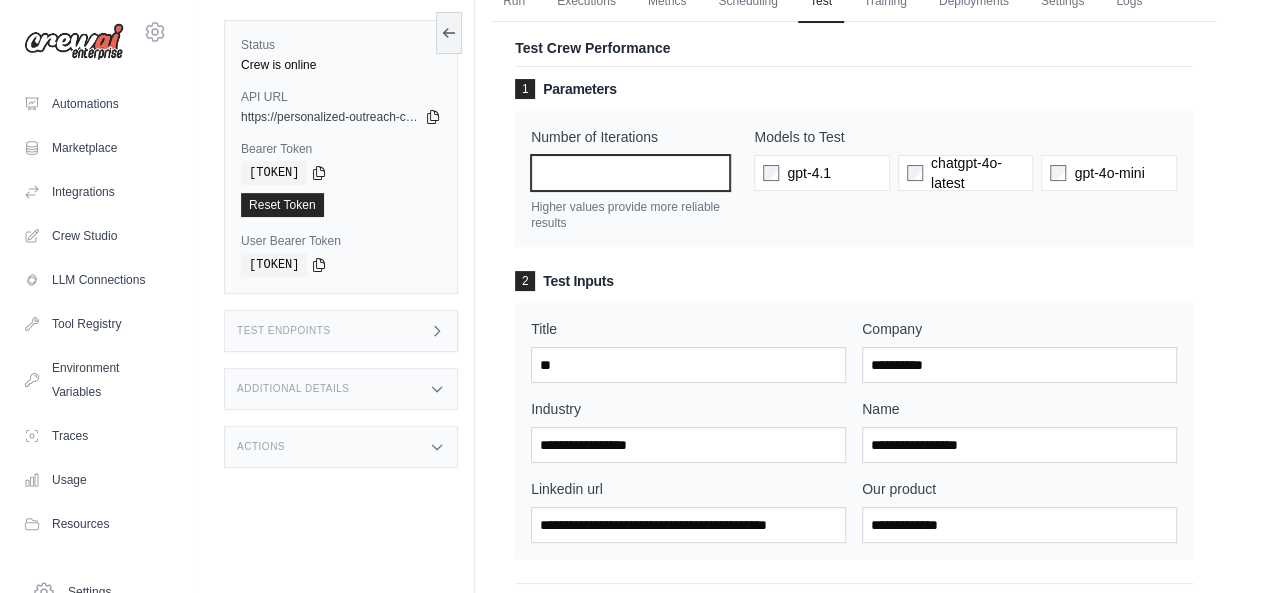 click on "*" at bounding box center [630, 173] 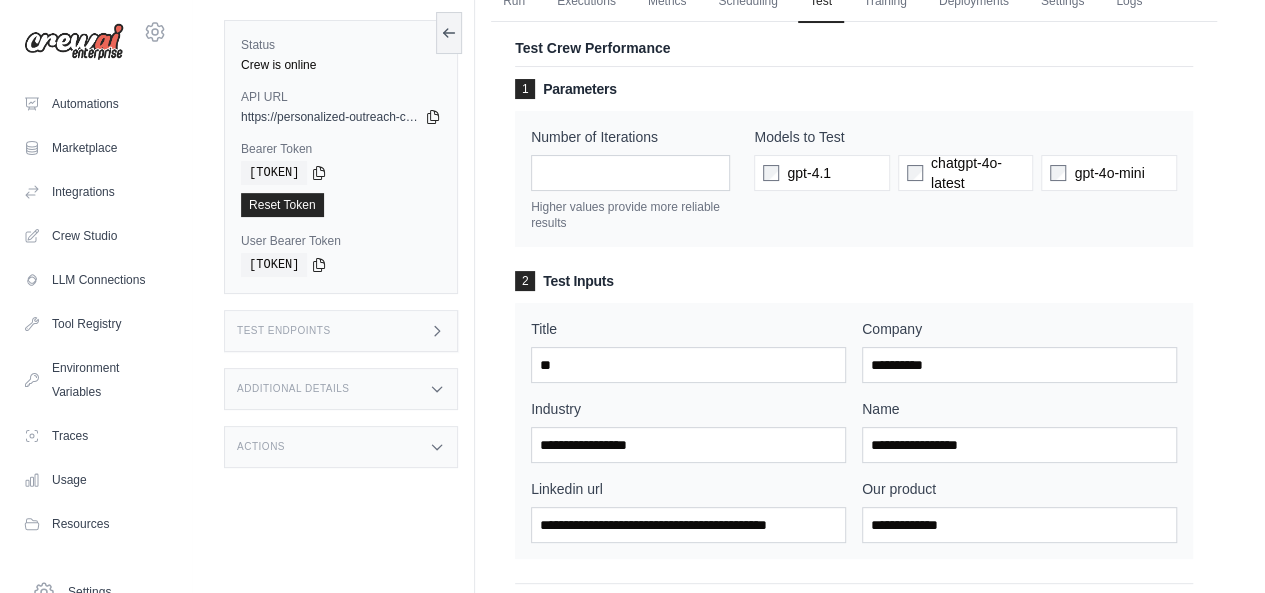 click on "1
Parameters
Number of Iterations
***
Higher values provide more reliable results
Models to Test
Please select at least one model for testing.
gpt-4.1
chatgpt-4o-latest
gpt-4o-mini
2
Title" at bounding box center (854, 319) 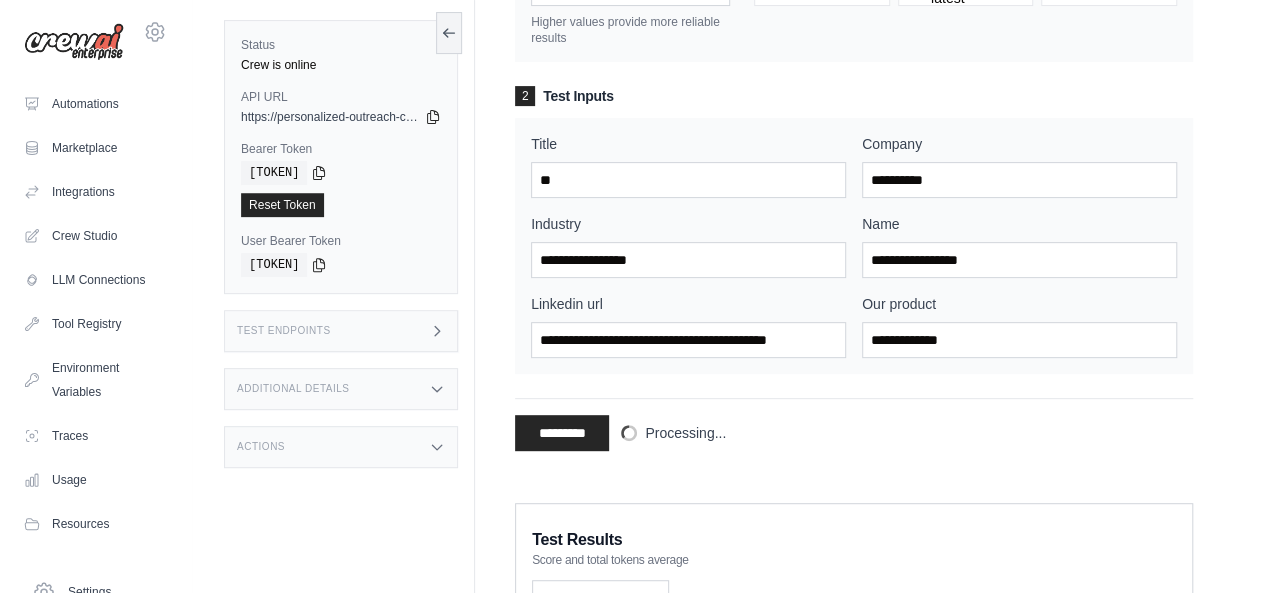 scroll, scrollTop: 400, scrollLeft: 0, axis: vertical 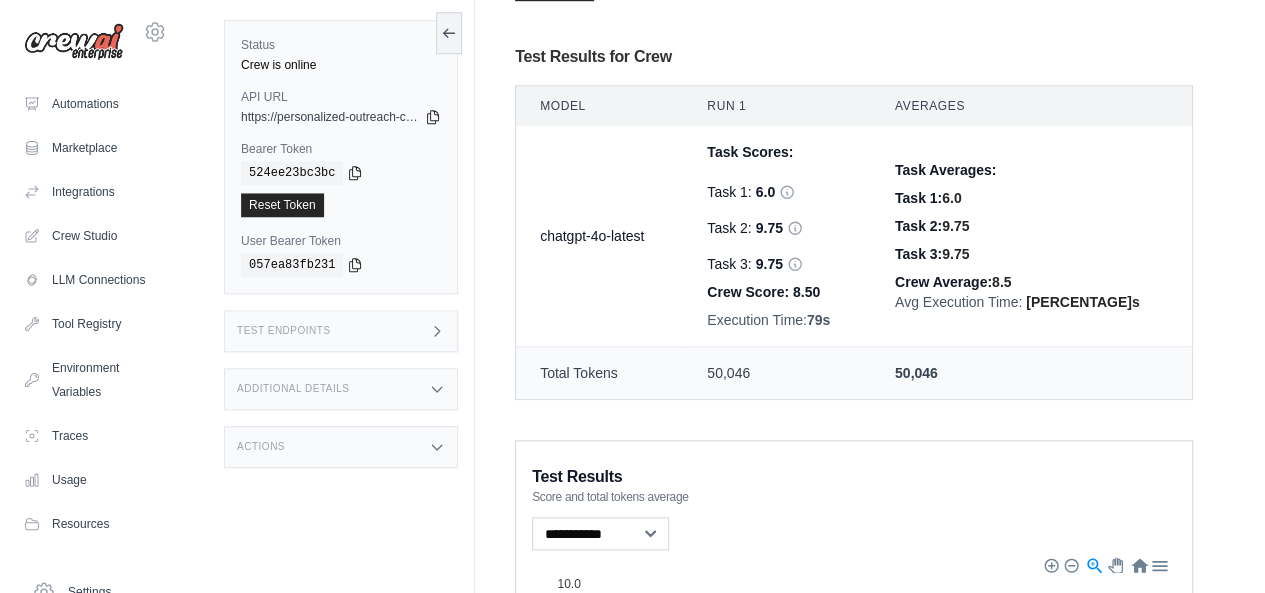 click 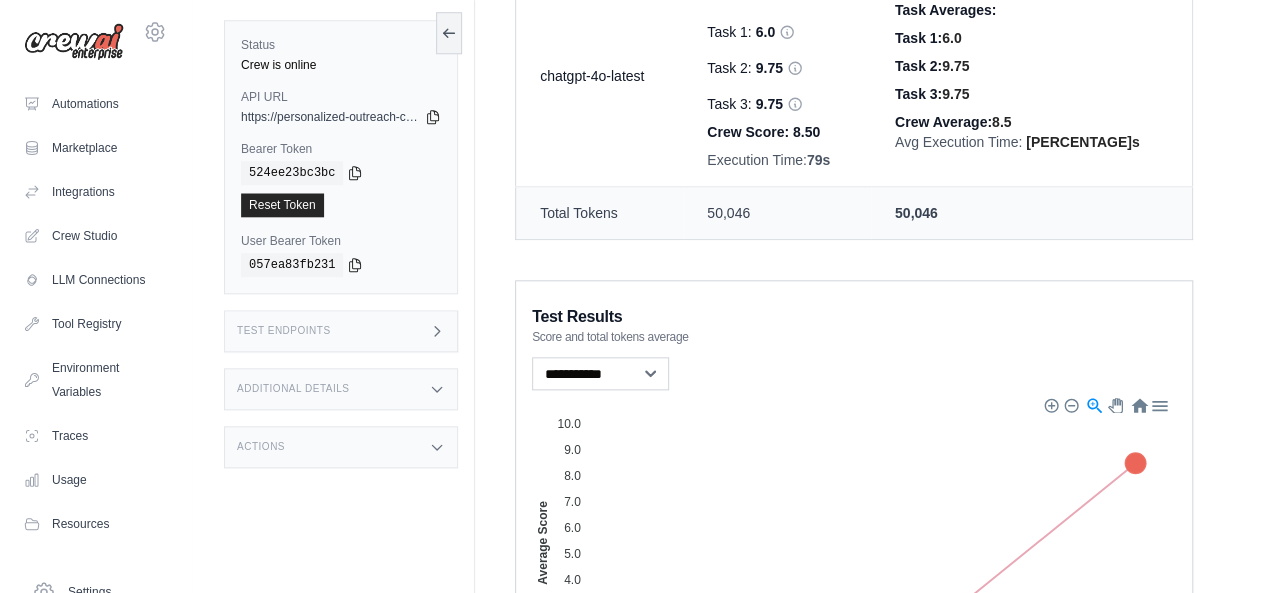 scroll, scrollTop: 776, scrollLeft: 0, axis: vertical 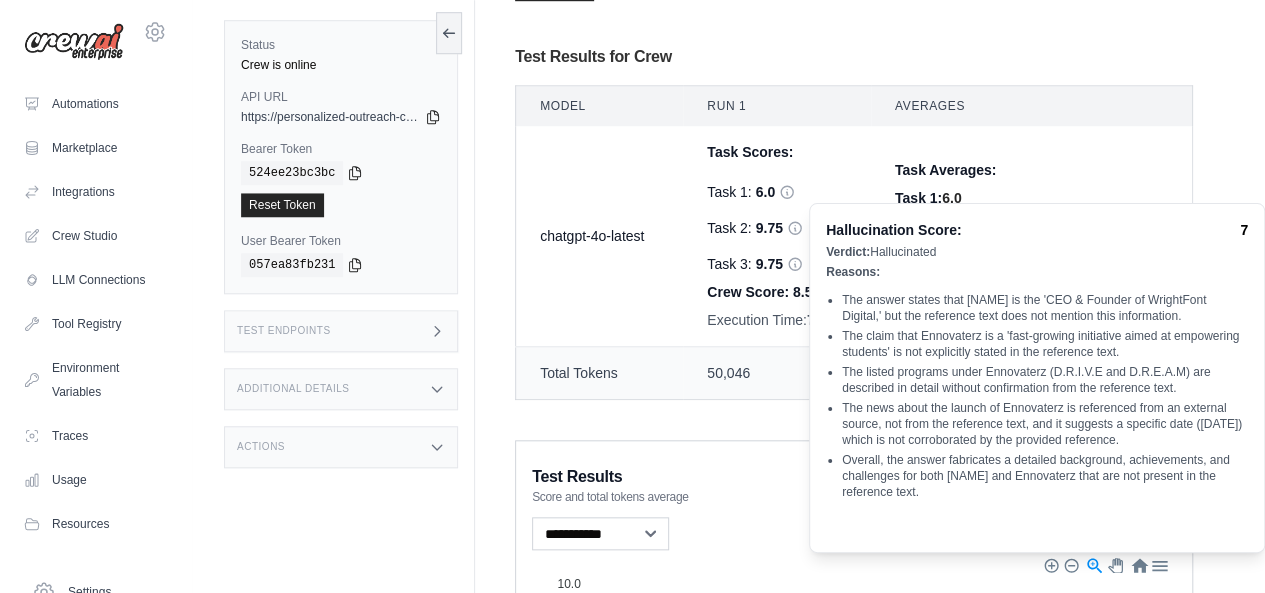 drag, startPoint x: 849, startPoint y: 299, endPoint x: 1016, endPoint y: 499, distance: 260.55518 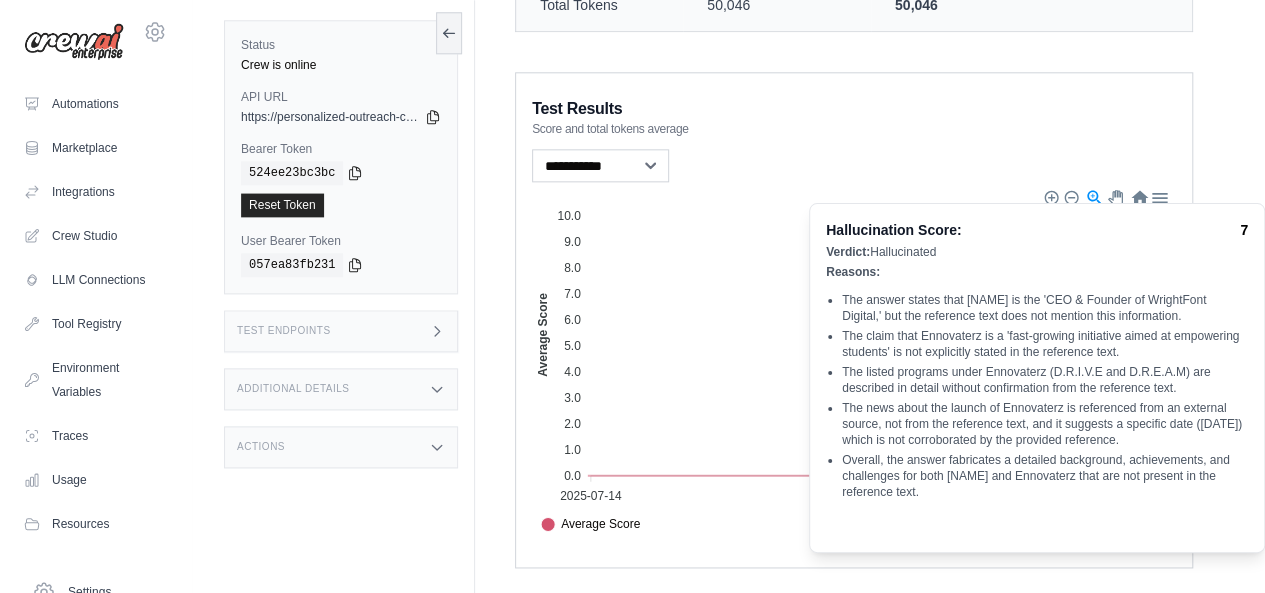 scroll, scrollTop: 1176, scrollLeft: 0, axis: vertical 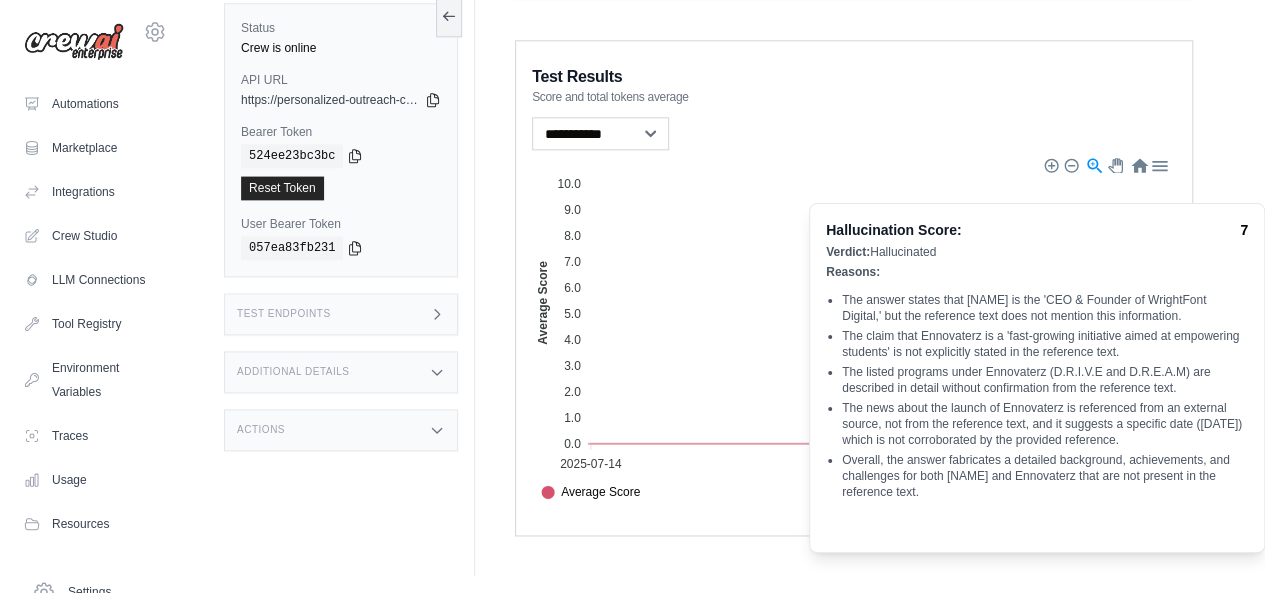 click on "Overall, the answer fabricates a detailed background, achievements, and challenges for both [NAME] and Ennovaterz that are not present in the reference text." at bounding box center [1045, 476] 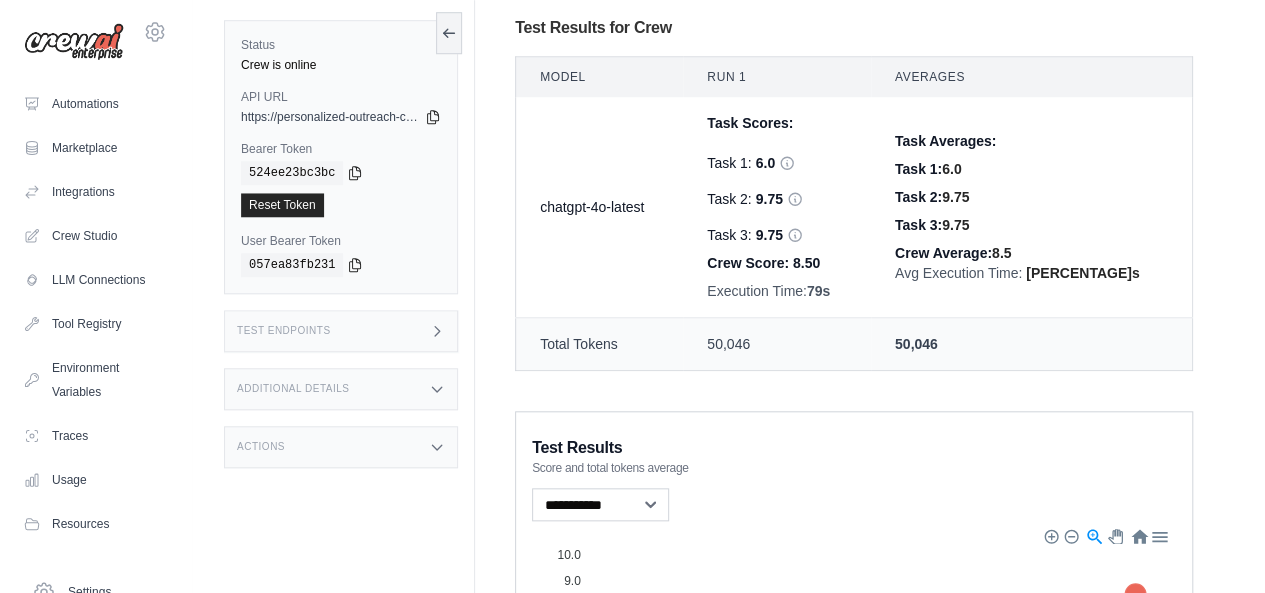 scroll, scrollTop: 776, scrollLeft: 0, axis: vertical 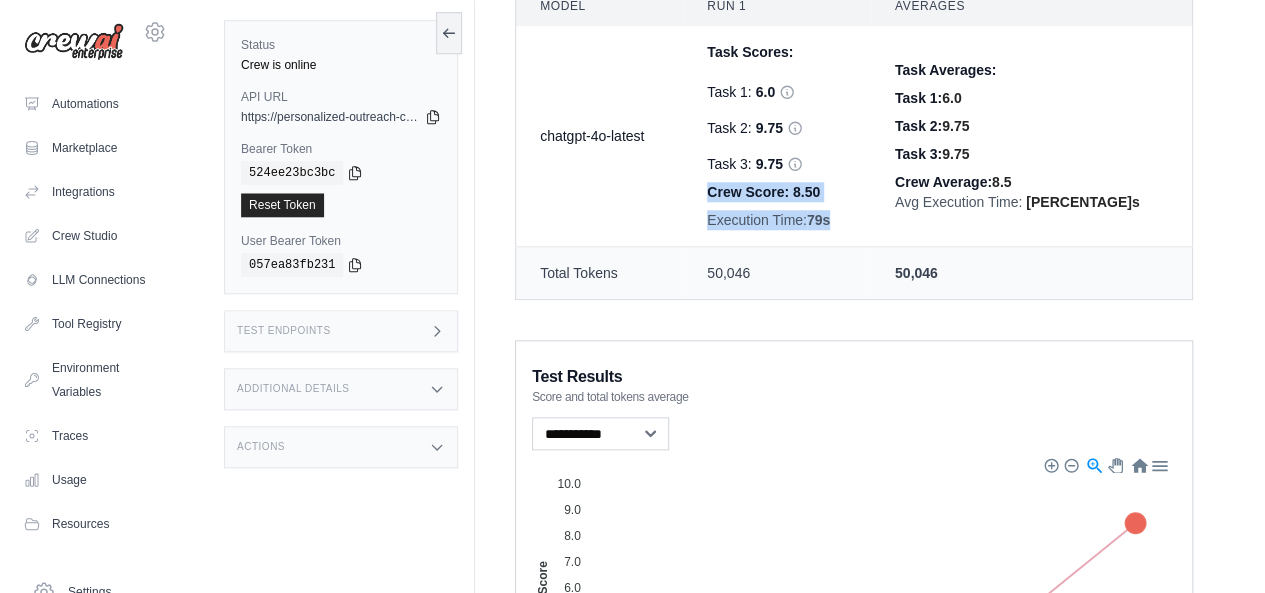 drag, startPoint x: 854, startPoint y: 375, endPoint x: 898, endPoint y: 200, distance: 180.44667 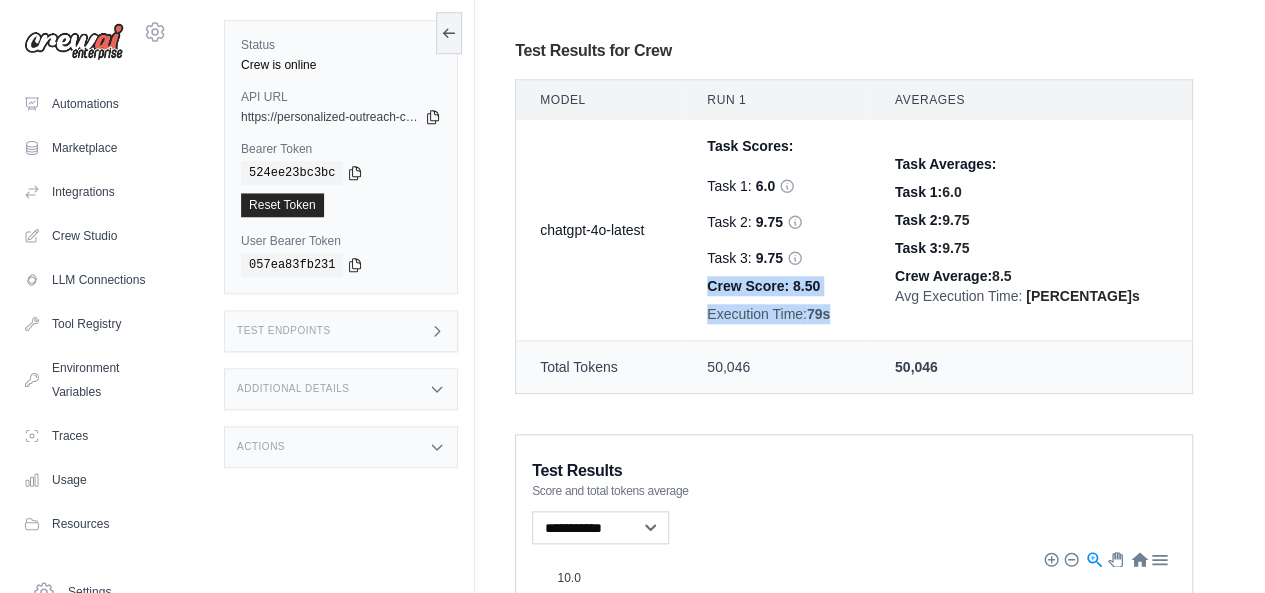 scroll, scrollTop: 876, scrollLeft: 0, axis: vertical 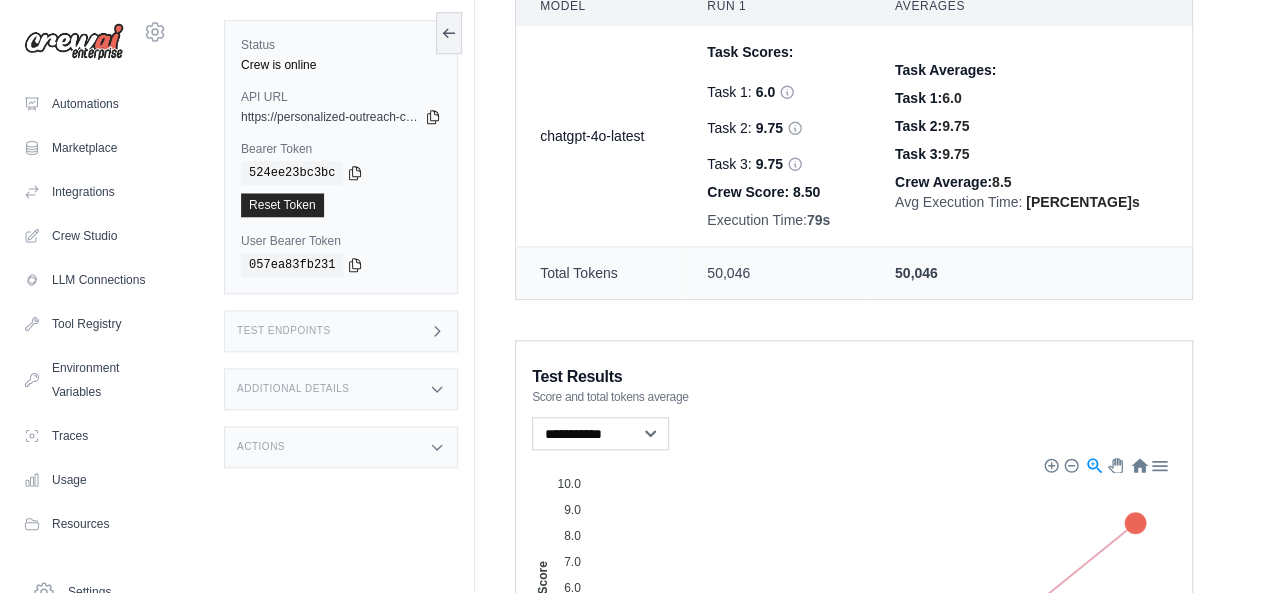 click 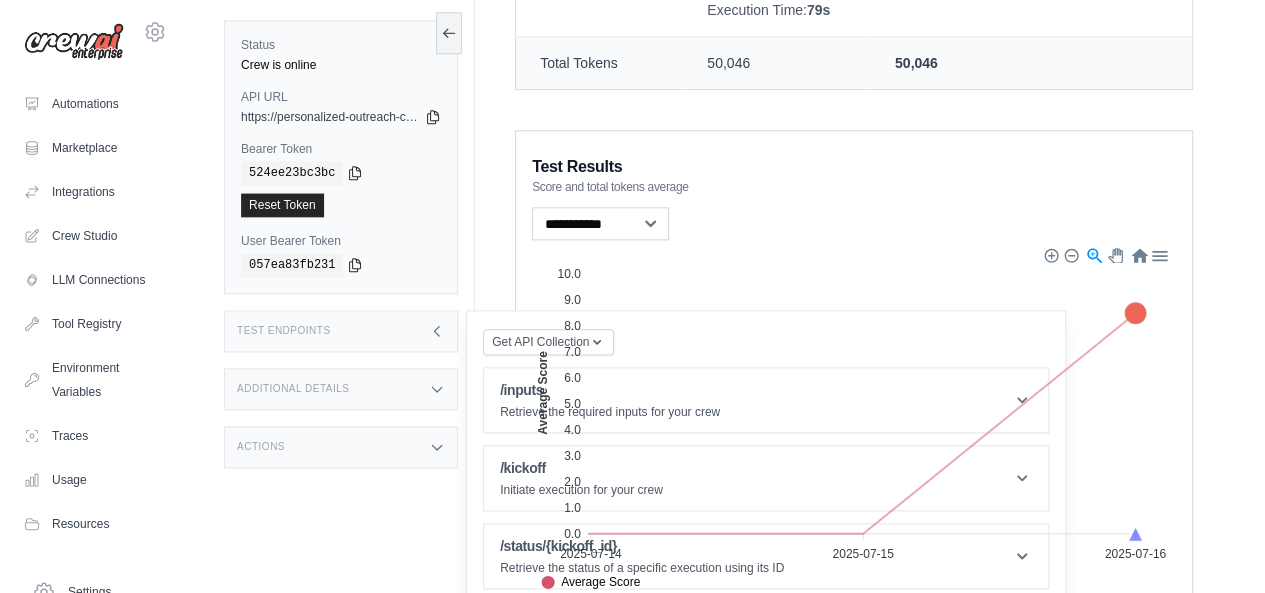 scroll, scrollTop: 1176, scrollLeft: 0, axis: vertical 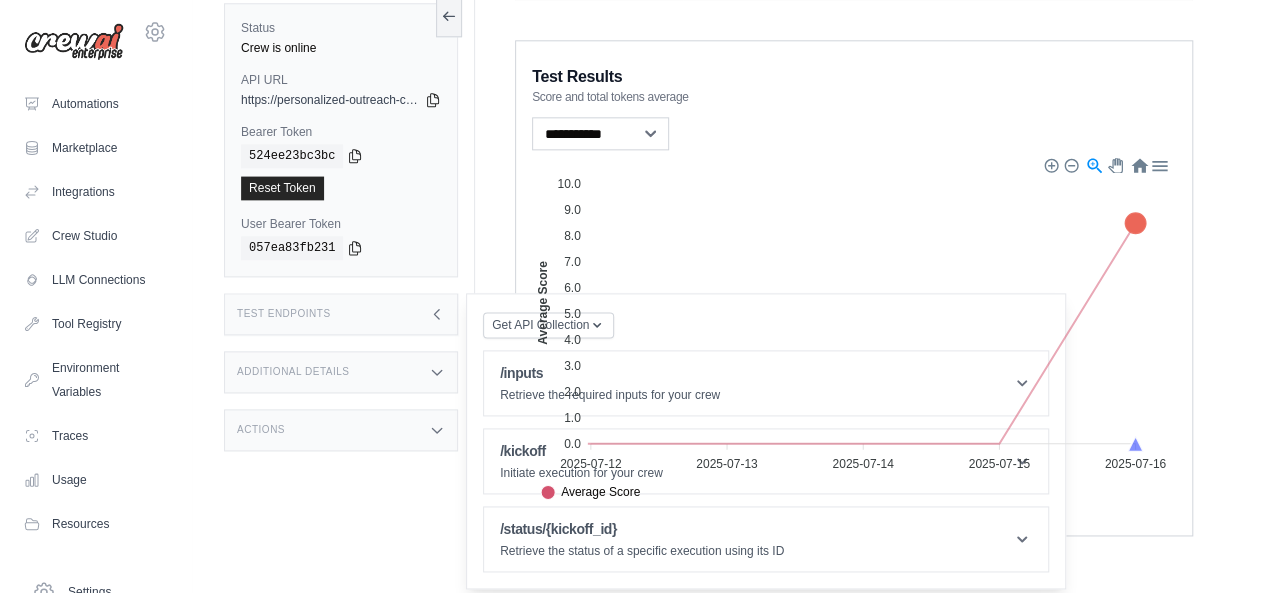 click on "Average Score" 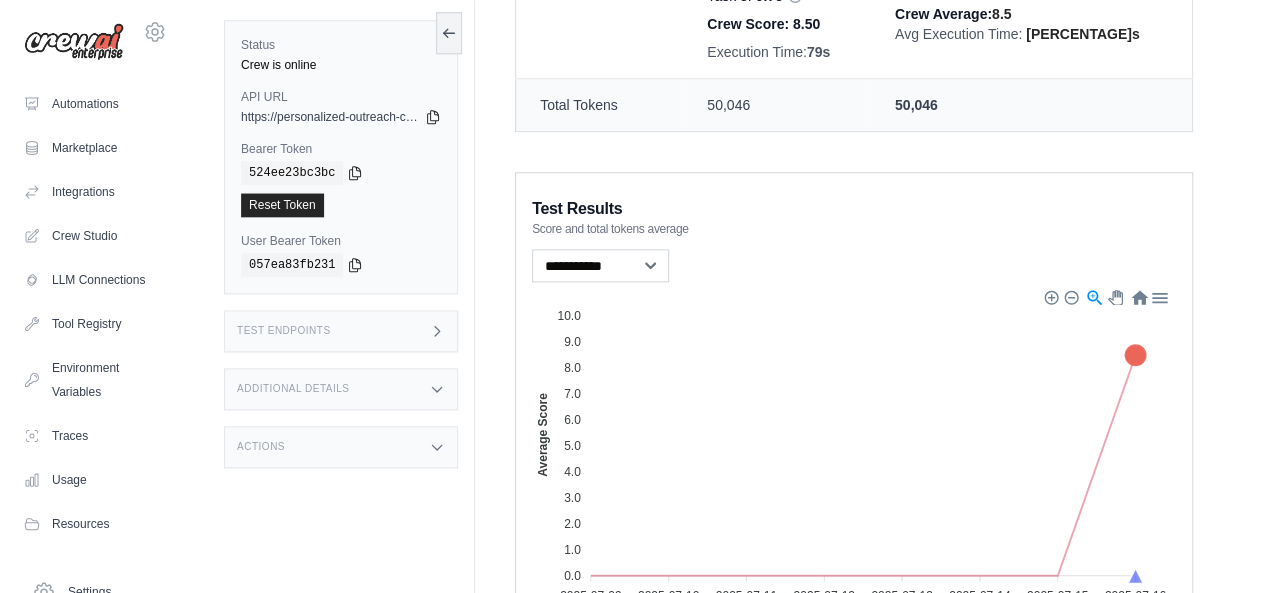 scroll, scrollTop: 1176, scrollLeft: 0, axis: vertical 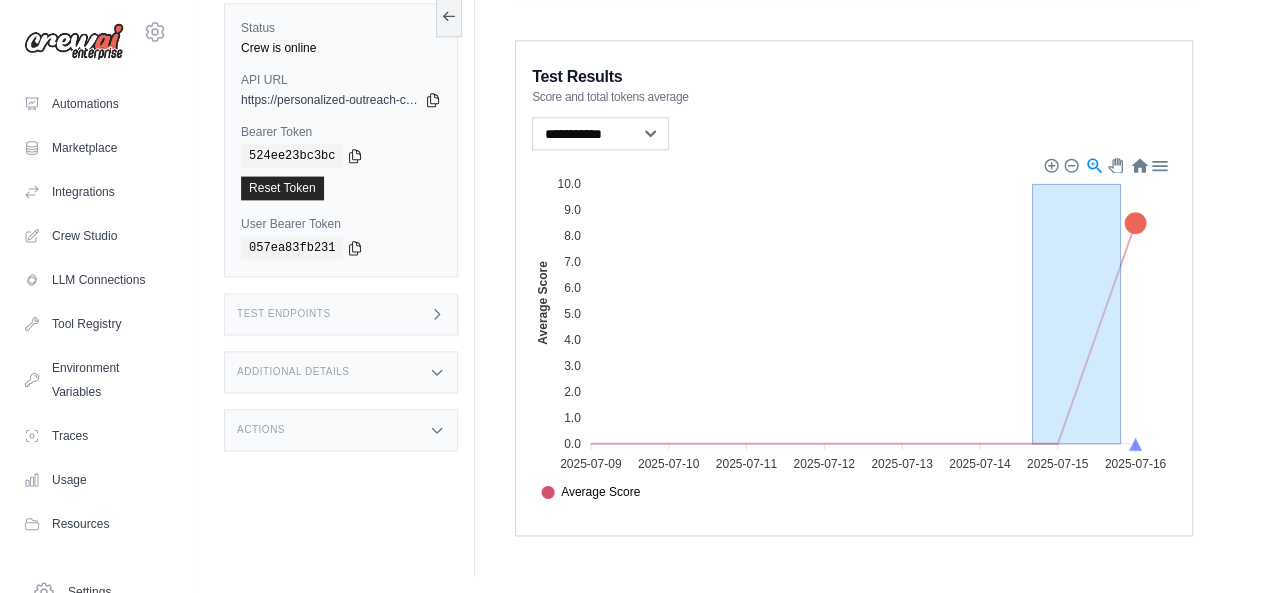 drag, startPoint x: 1032, startPoint y: 444, endPoint x: 1128, endPoint y: 449, distance: 96.13012 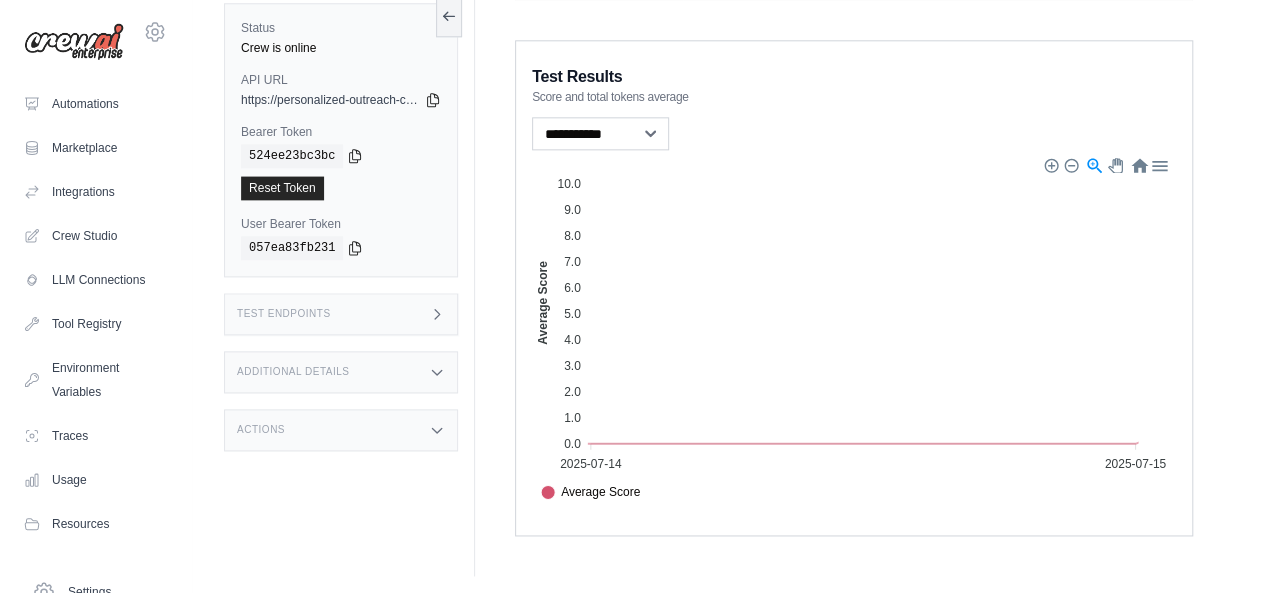 drag, startPoint x: 1125, startPoint y: 414, endPoint x: 682, endPoint y: 393, distance: 443.49747 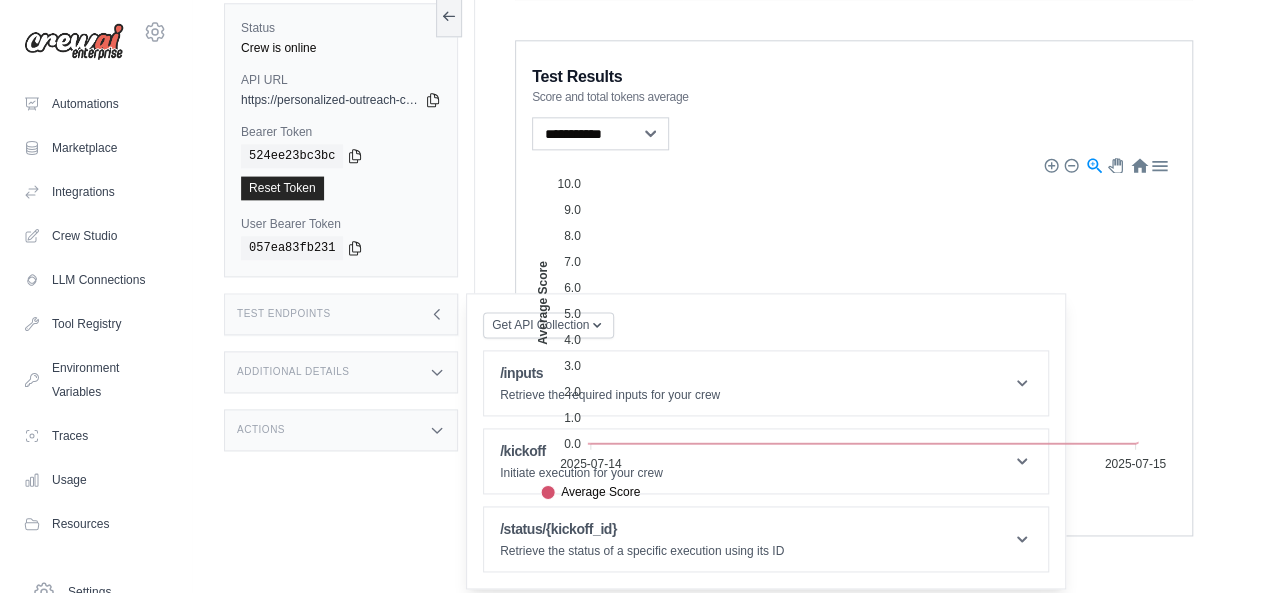 click on "Average Score" 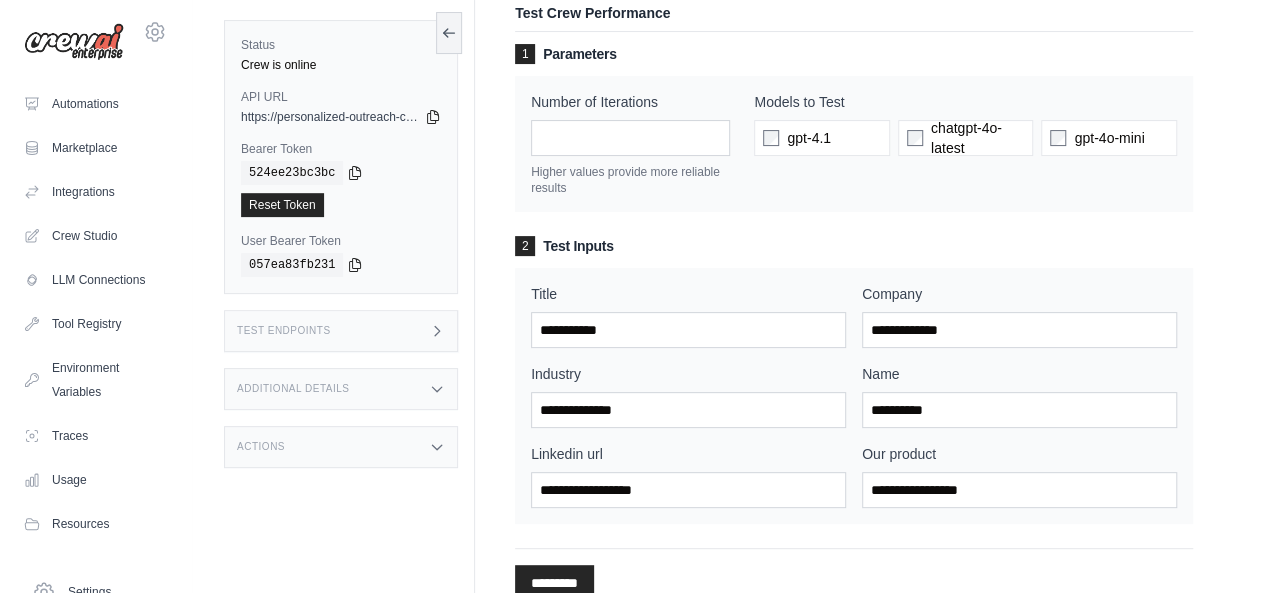 scroll, scrollTop: 76, scrollLeft: 0, axis: vertical 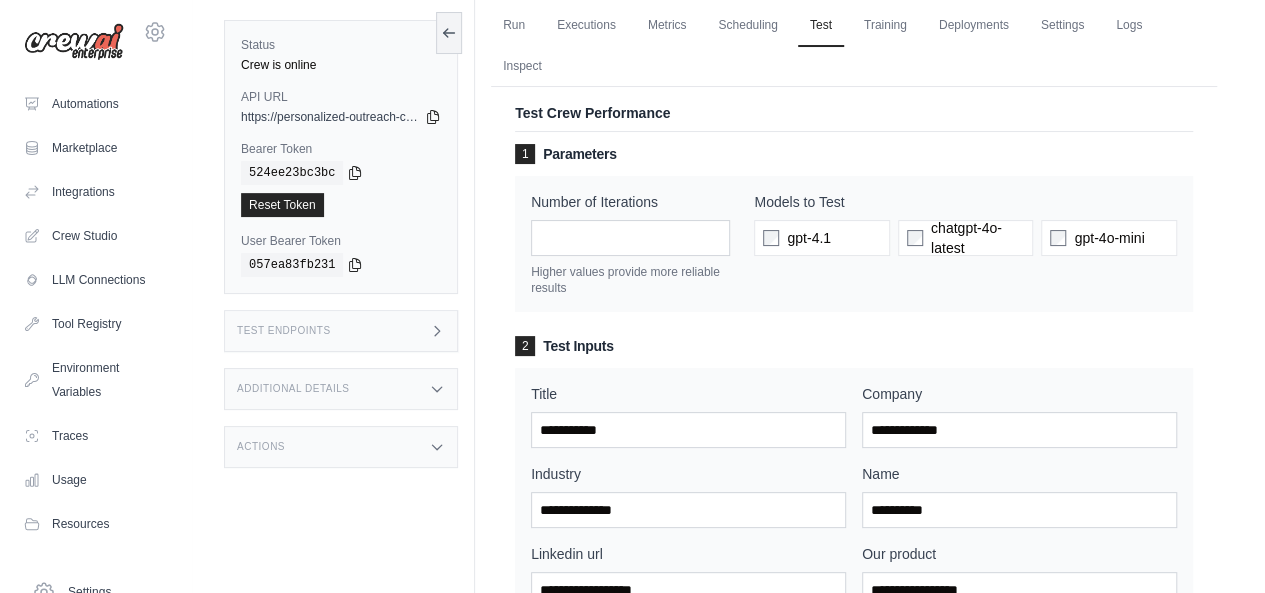 click 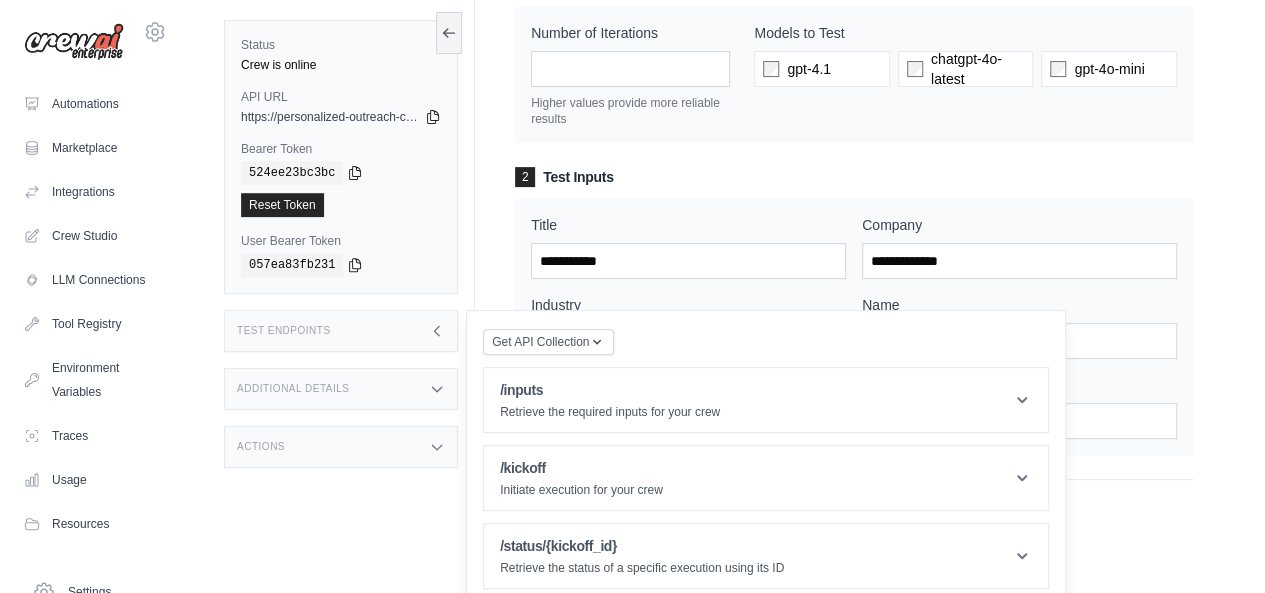scroll, scrollTop: 276, scrollLeft: 0, axis: vertical 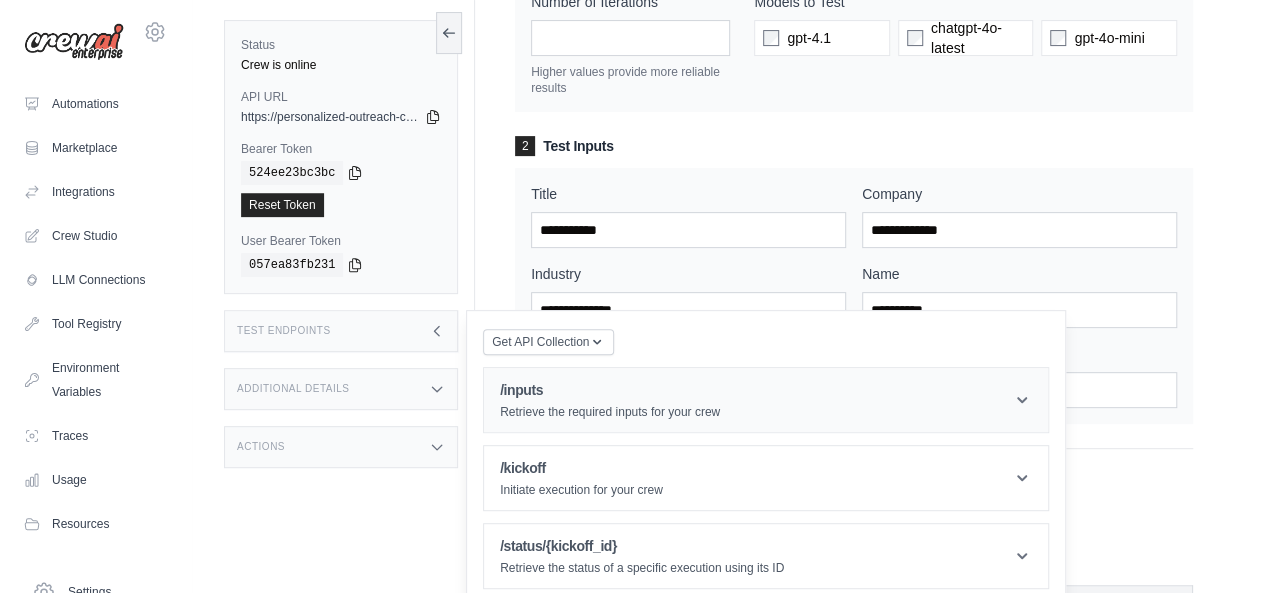 click 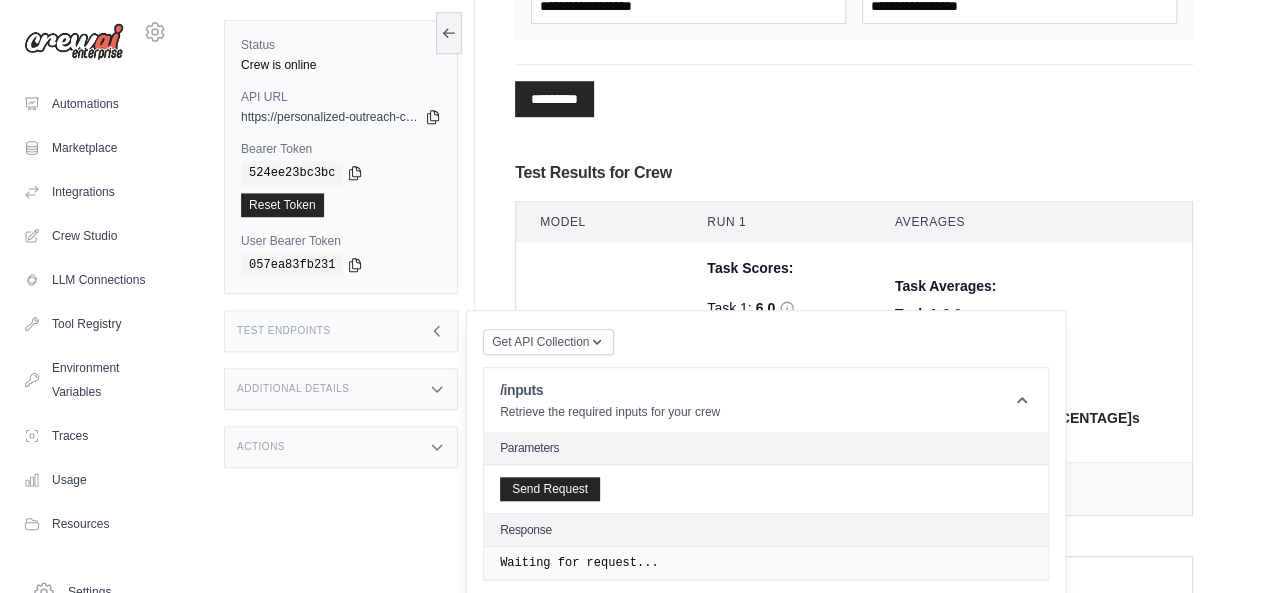scroll, scrollTop: 776, scrollLeft: 0, axis: vertical 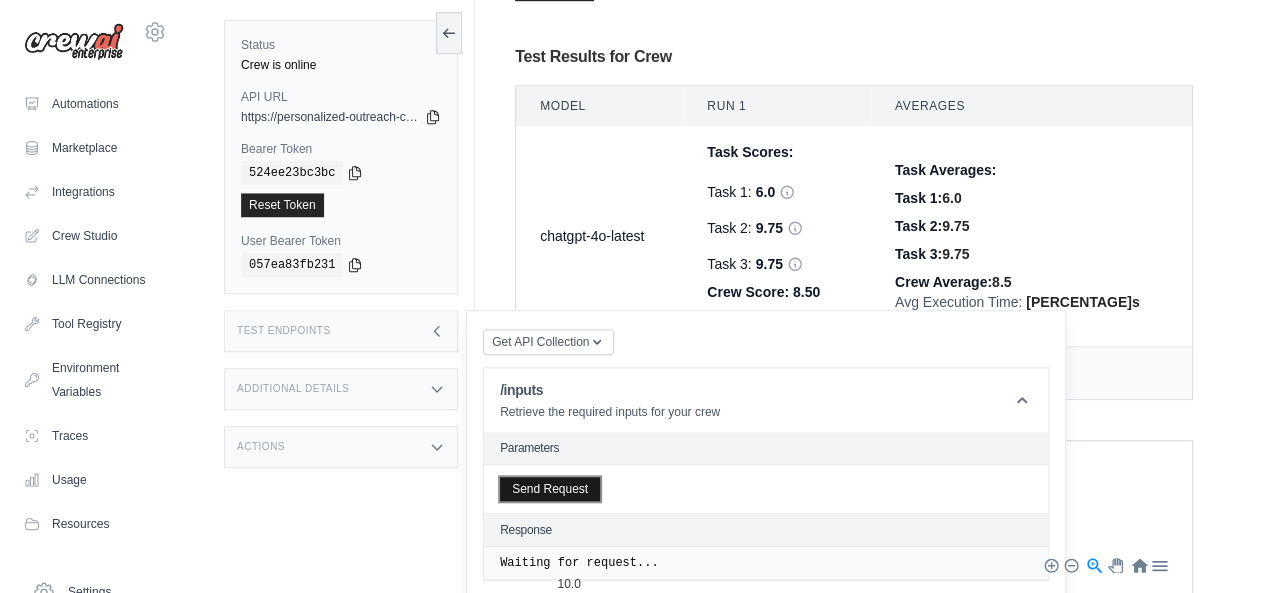 click on "Send Request" at bounding box center [550, 489] 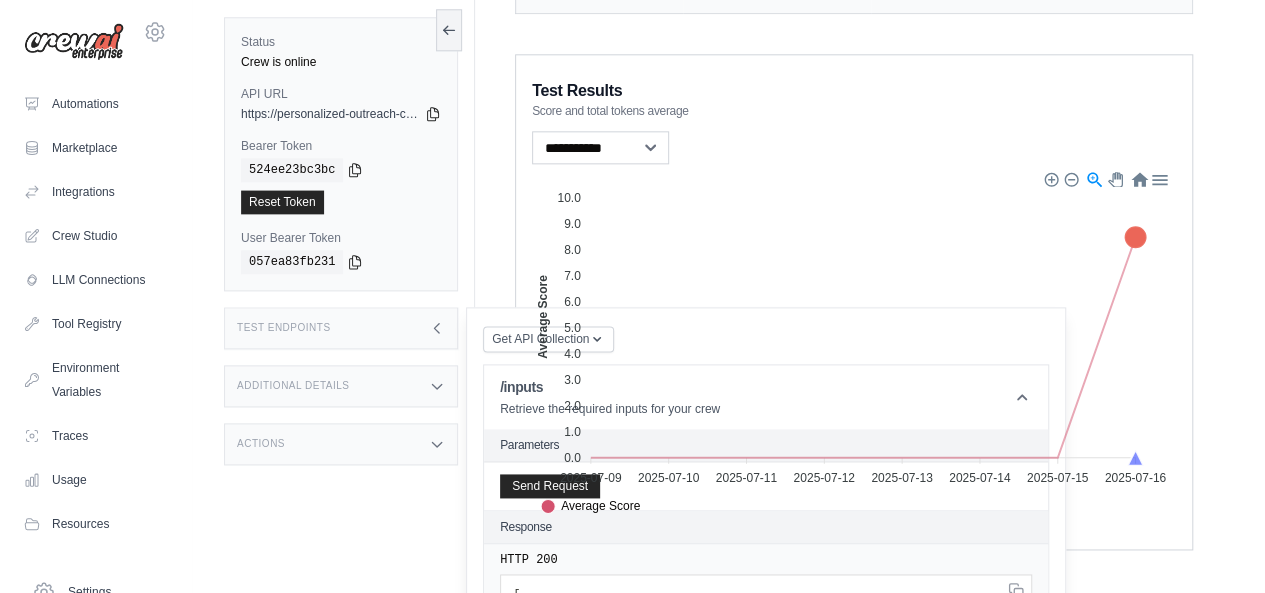 scroll, scrollTop: 1176, scrollLeft: 0, axis: vertical 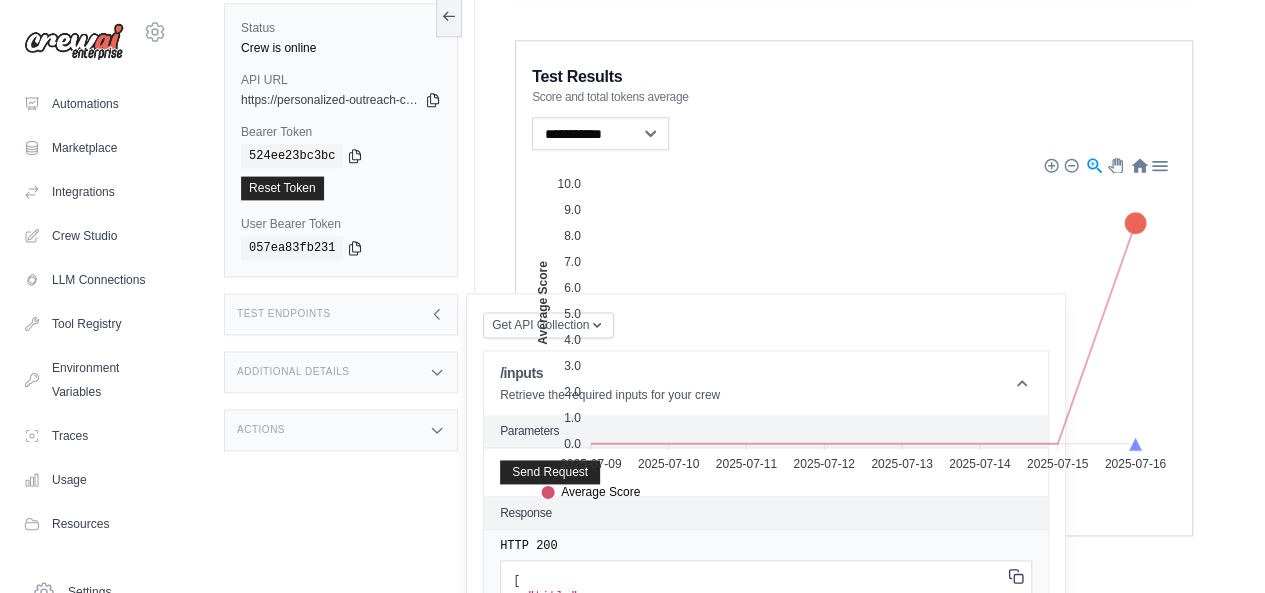click 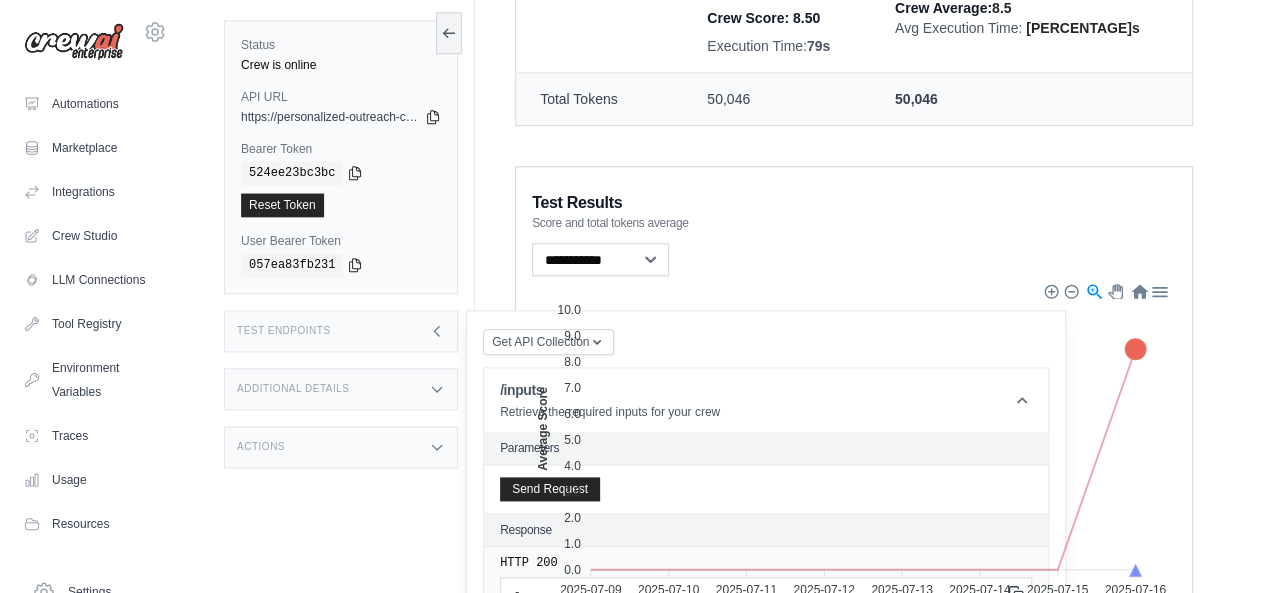 scroll, scrollTop: 1076, scrollLeft: 0, axis: vertical 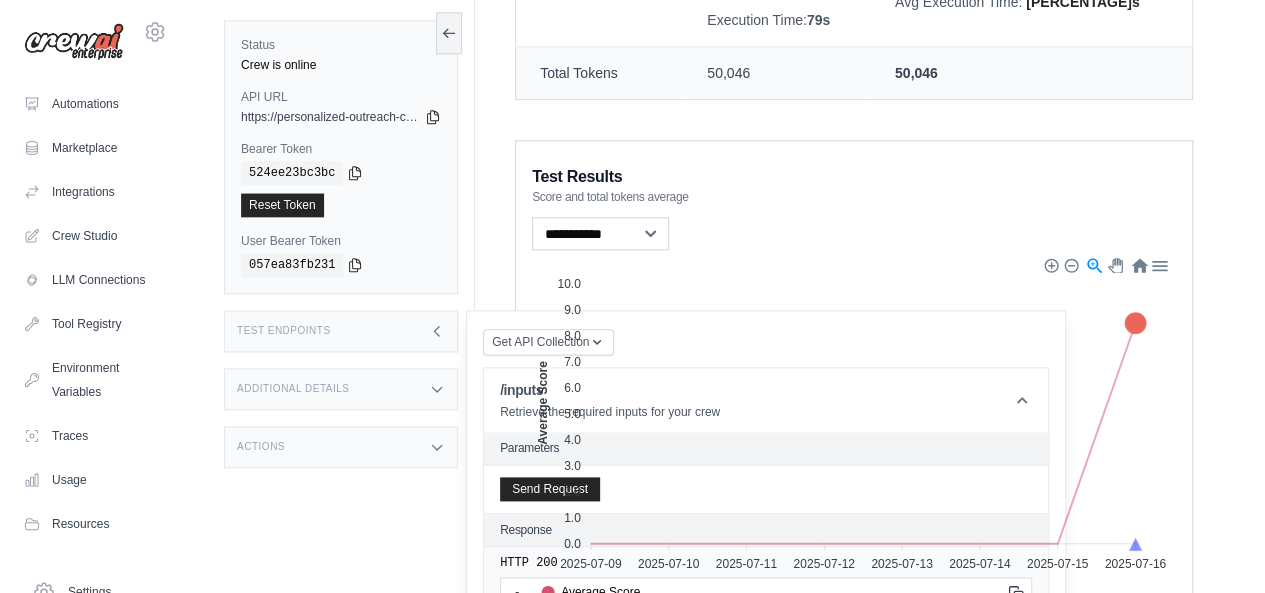 click 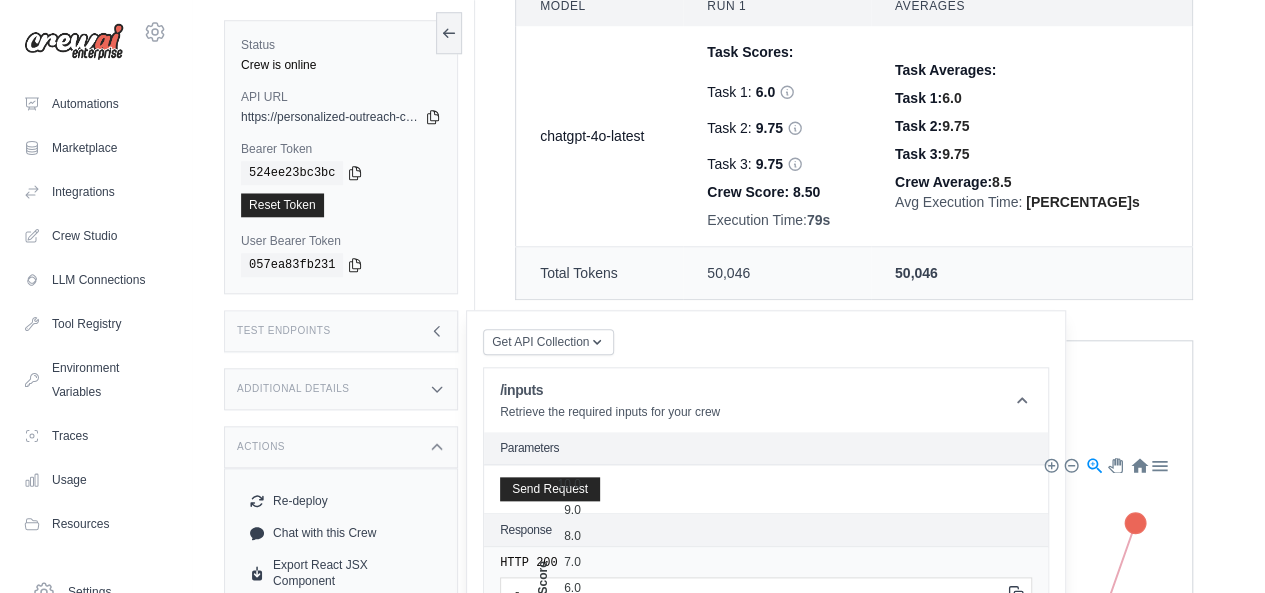 scroll, scrollTop: 1176, scrollLeft: 0, axis: vertical 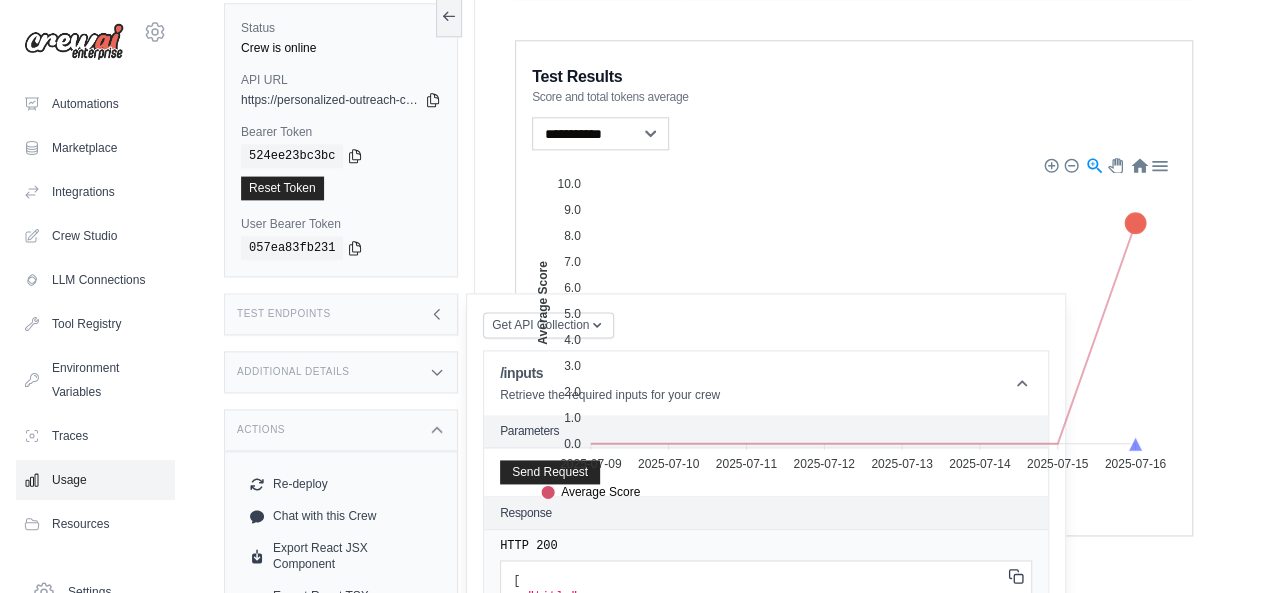 click on "Usage" at bounding box center (95, 480) 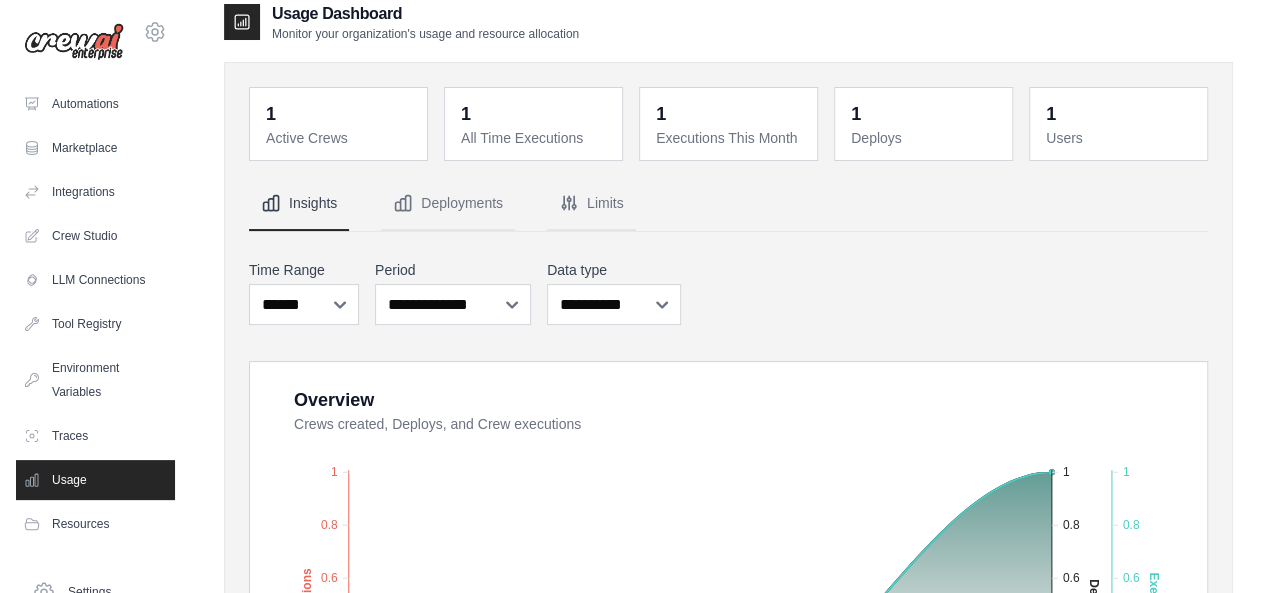 scroll, scrollTop: 0, scrollLeft: 0, axis: both 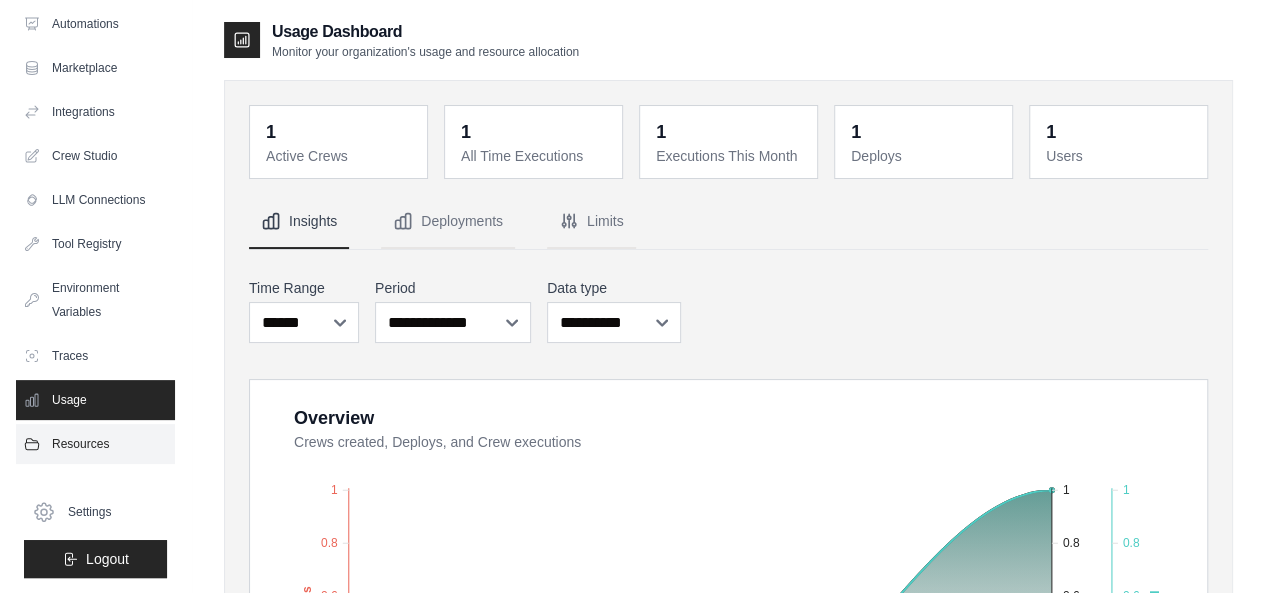 click on "Resources" at bounding box center (95, 444) 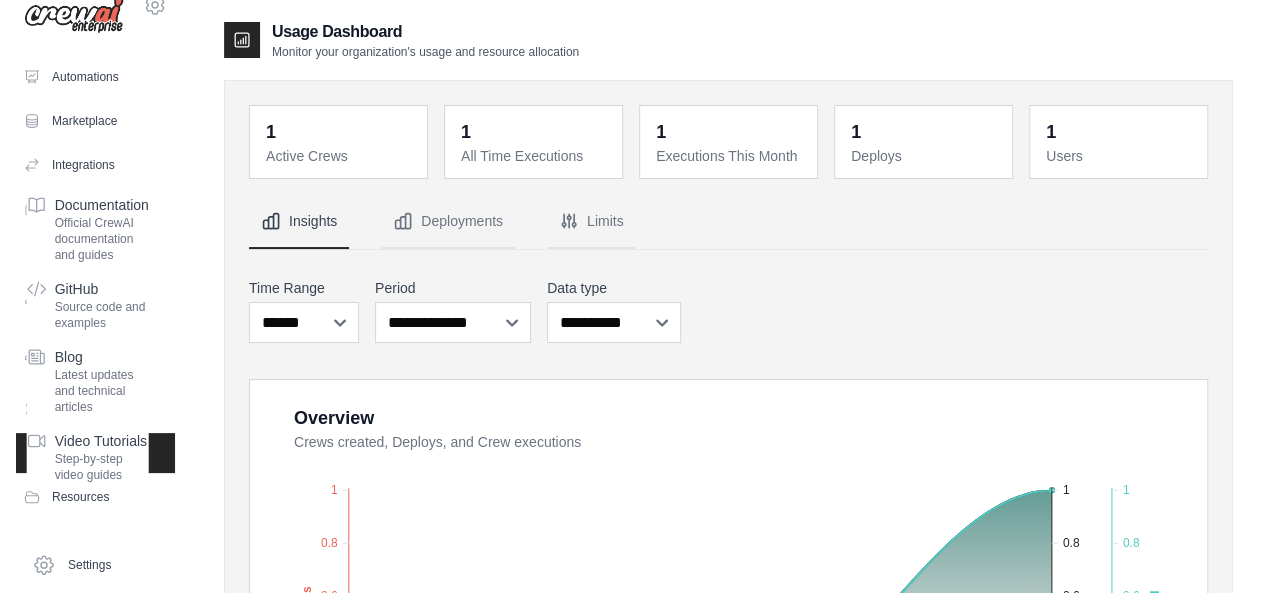 scroll, scrollTop: 0, scrollLeft: 0, axis: both 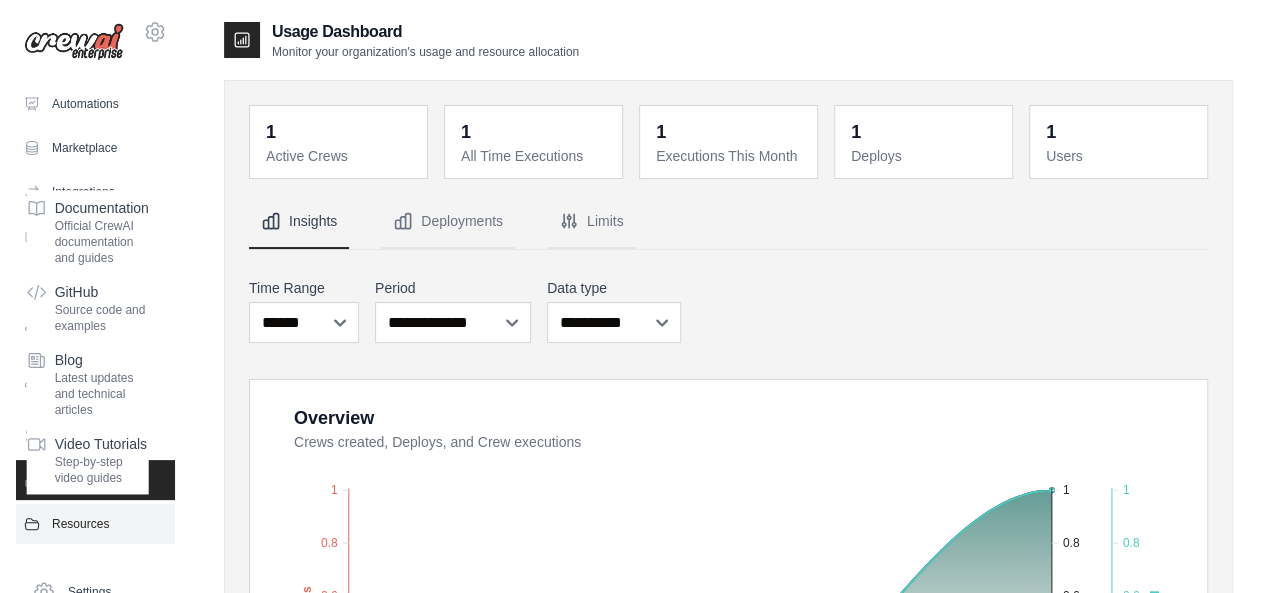 click on "Resources" at bounding box center (95, 524) 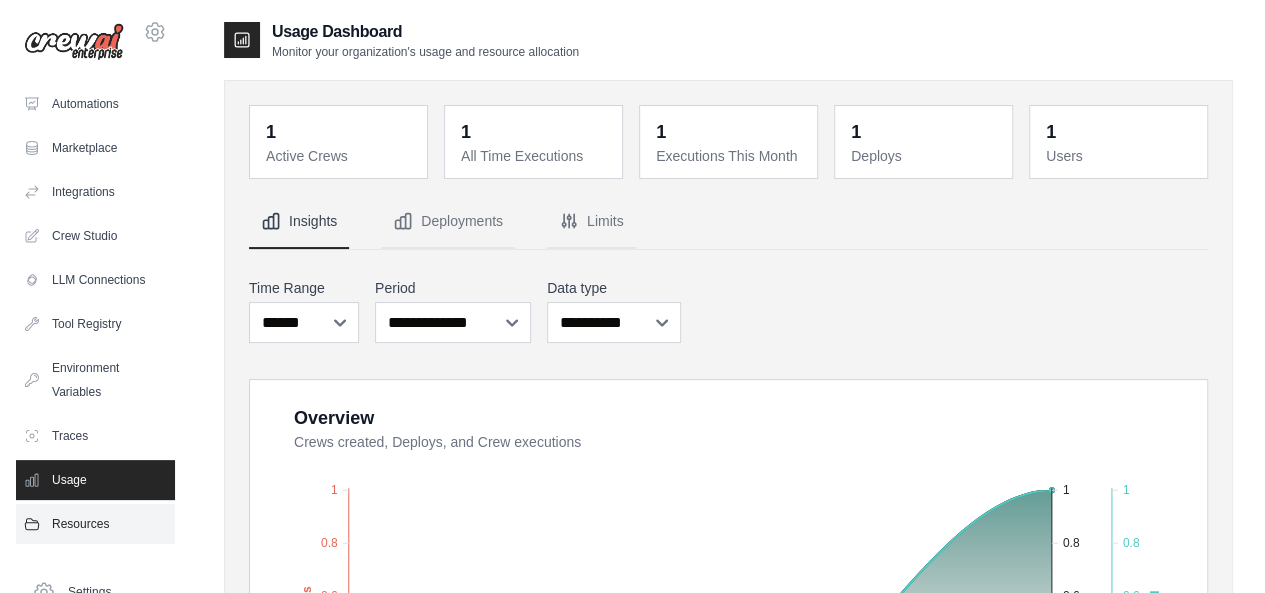 click on "Resources" at bounding box center [95, 524] 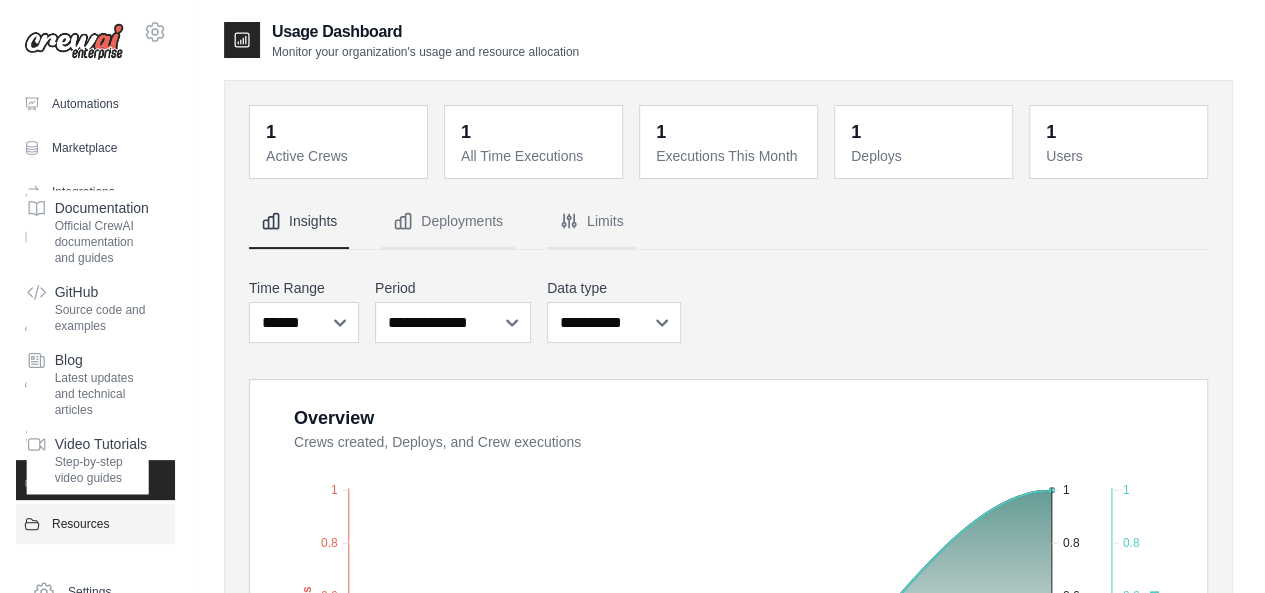click on "Resources" at bounding box center (95, 524) 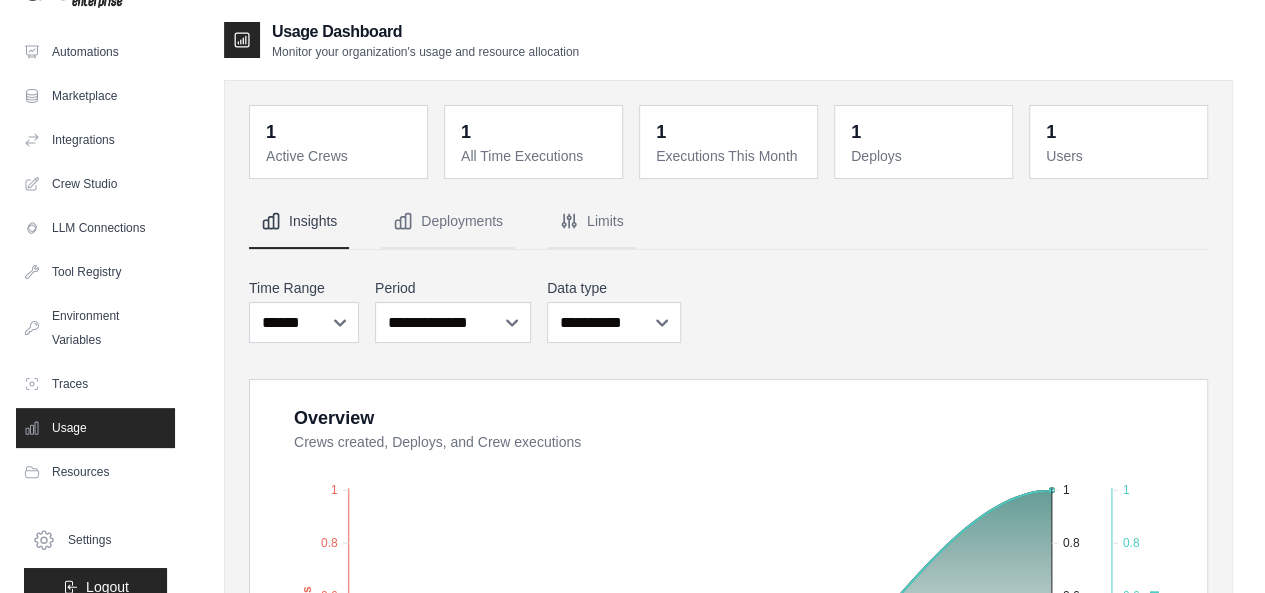 scroll, scrollTop: 80, scrollLeft: 0, axis: vertical 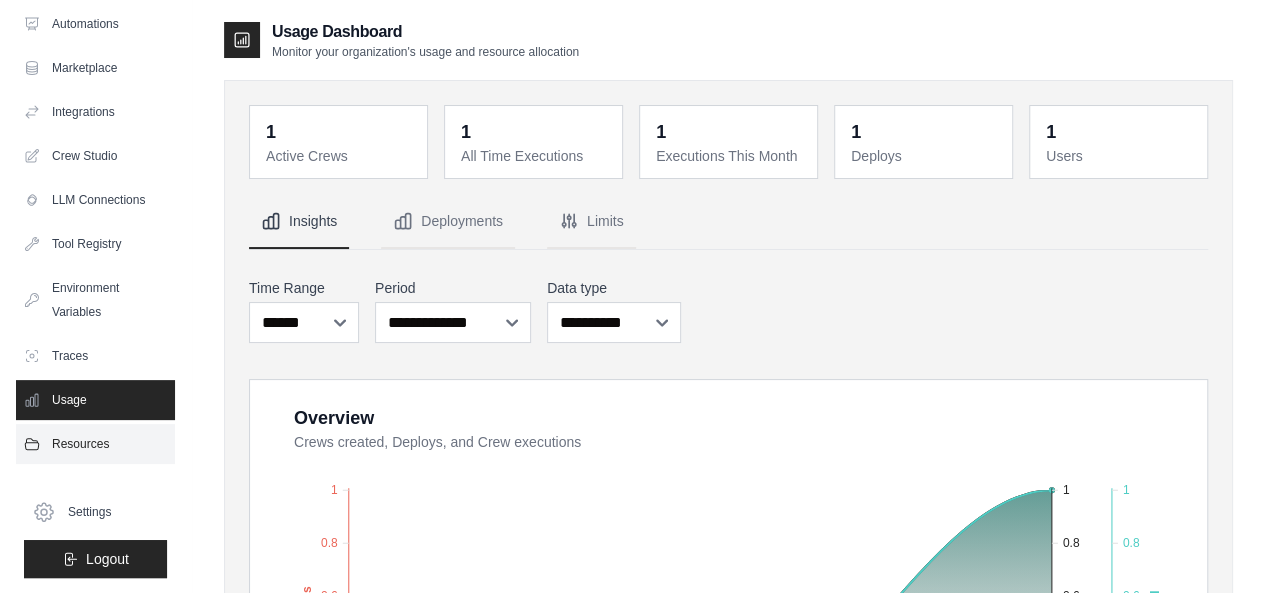 click on "Resources" at bounding box center (95, 444) 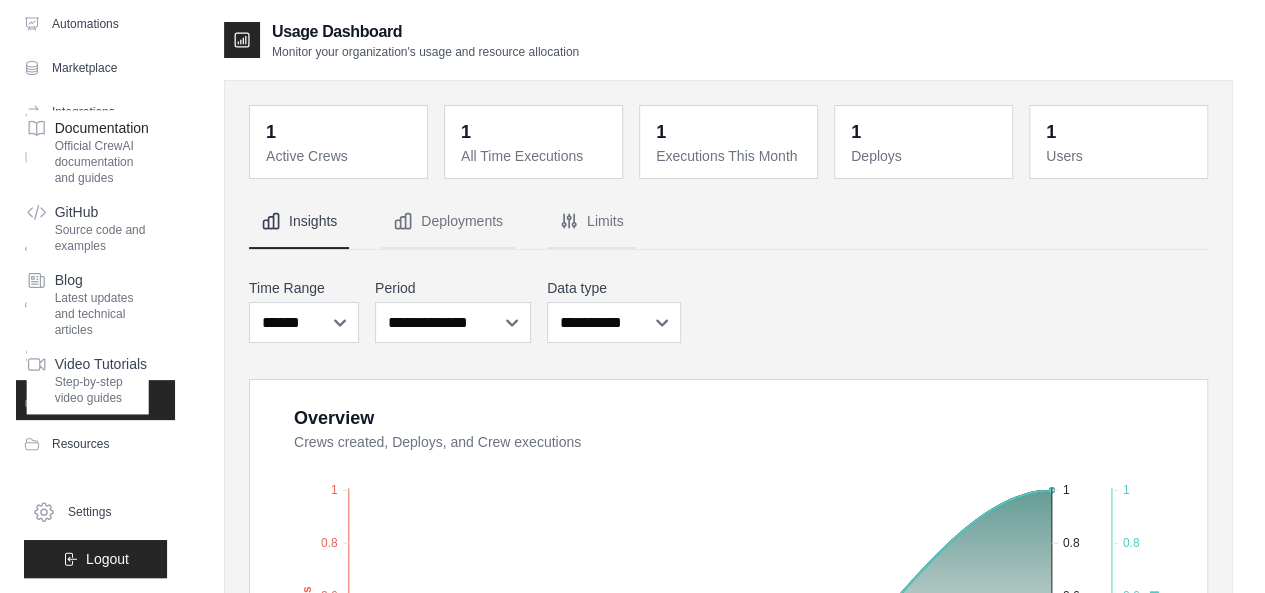 click on "Documentation" at bounding box center (102, 128) 